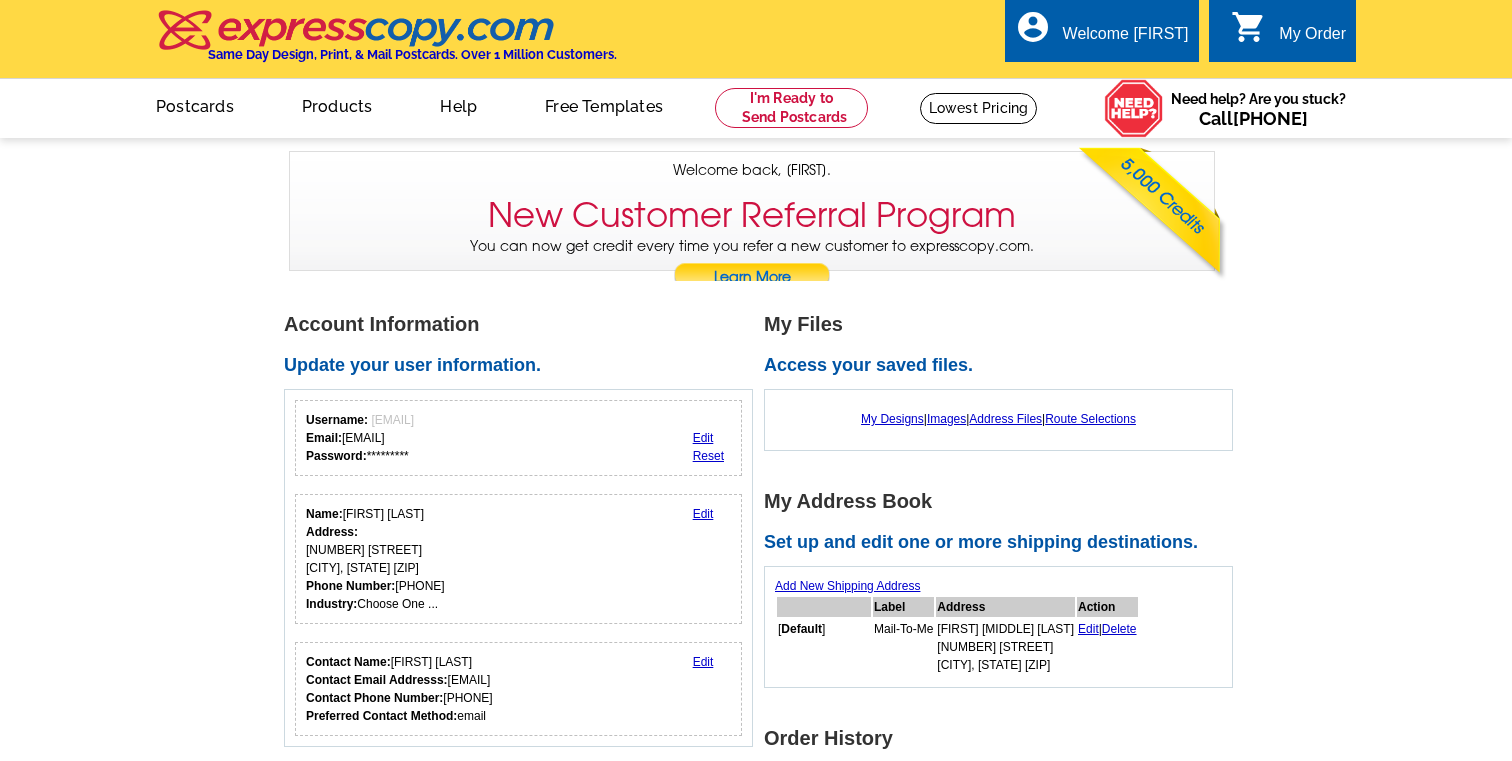 scroll, scrollTop: 0, scrollLeft: 0, axis: both 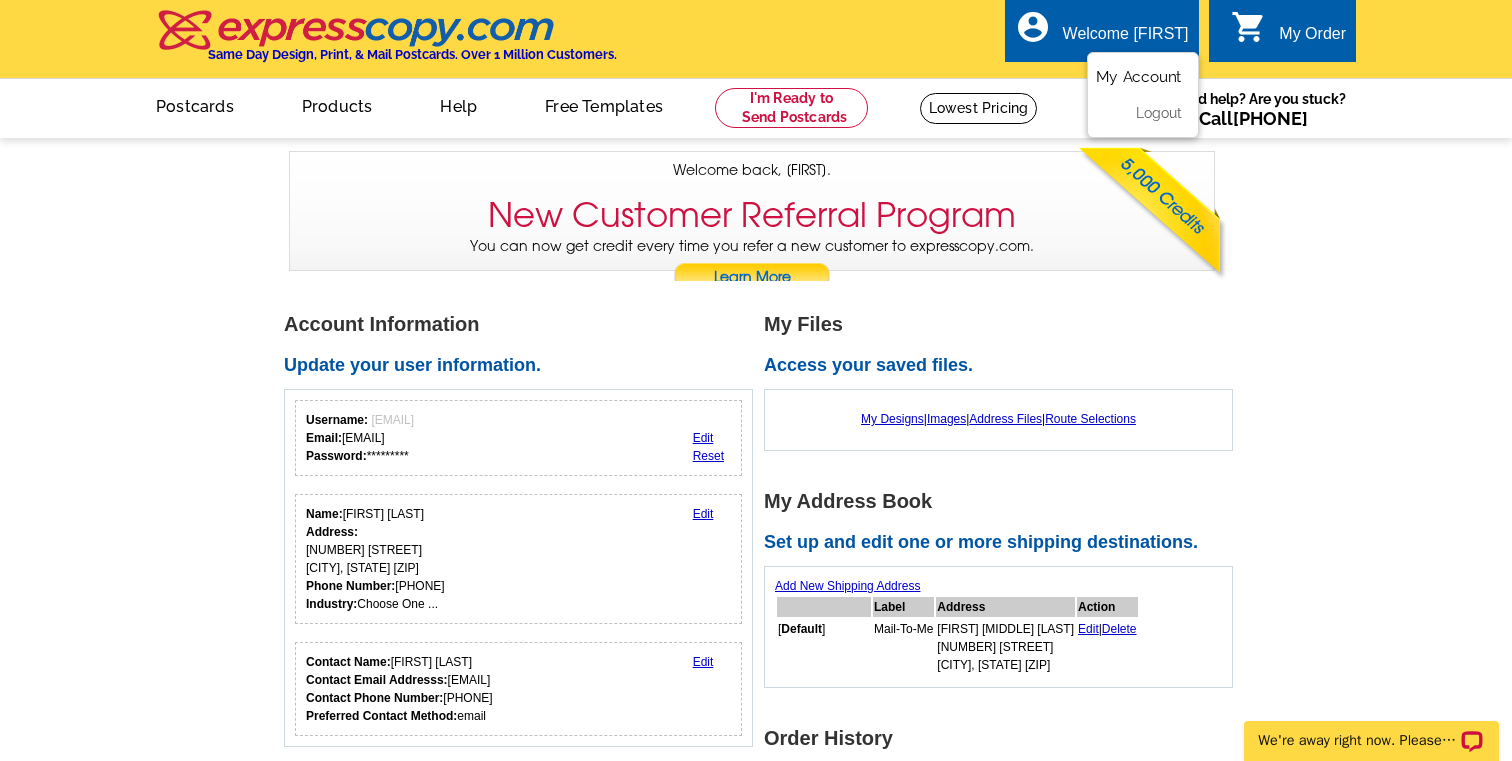 click on "My Account" at bounding box center (1139, 77) 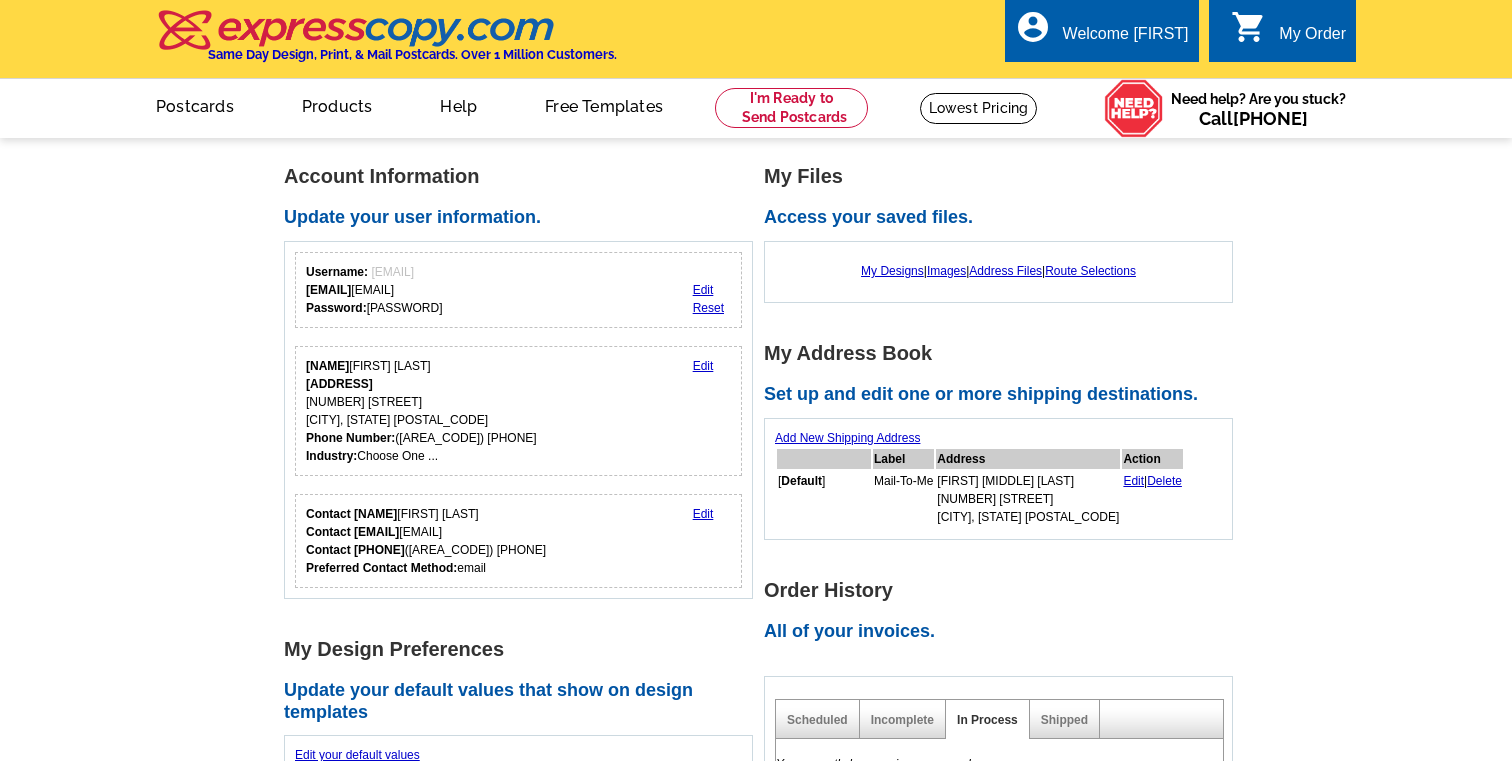 scroll, scrollTop: 0, scrollLeft: 0, axis: both 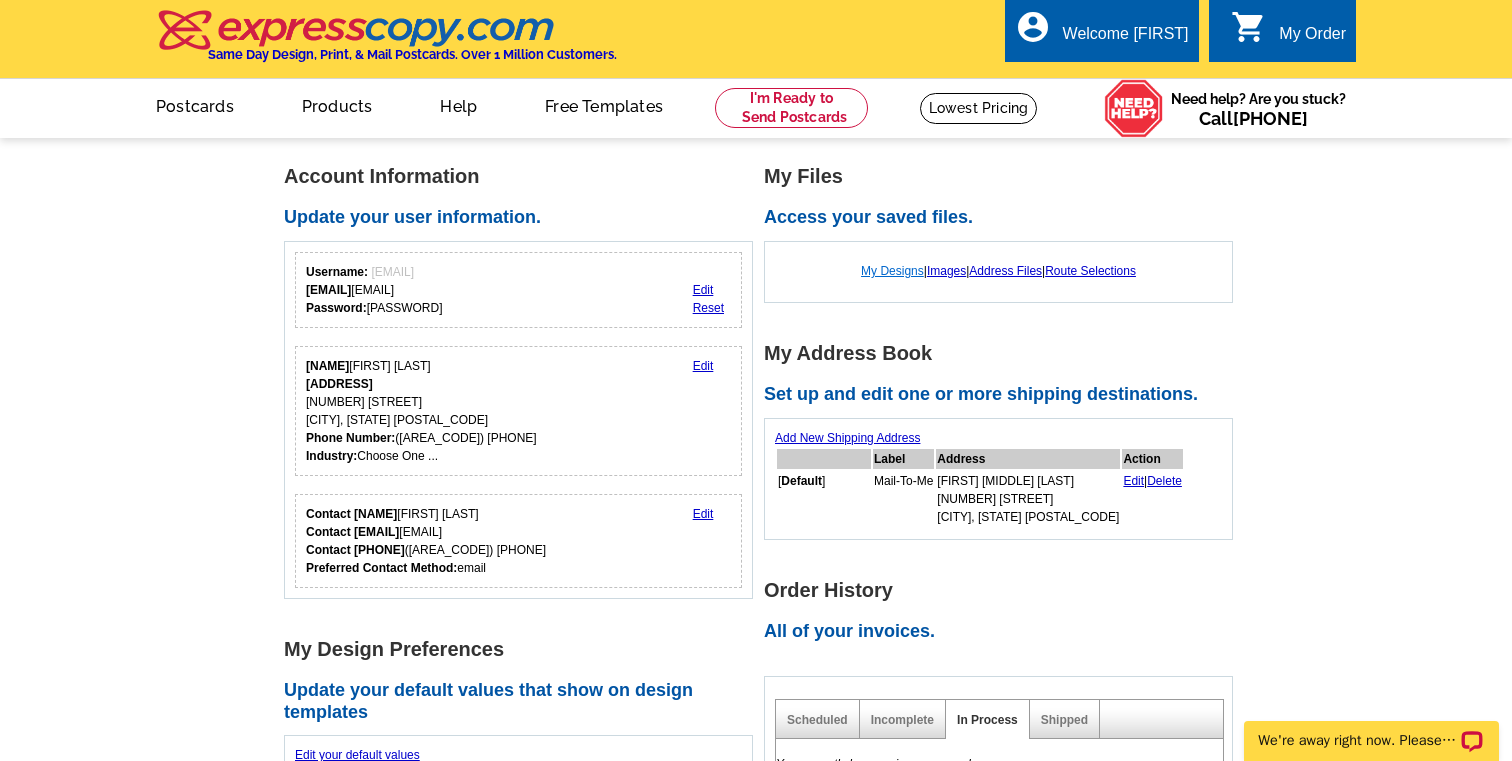 click on "My Designs" at bounding box center (892, 271) 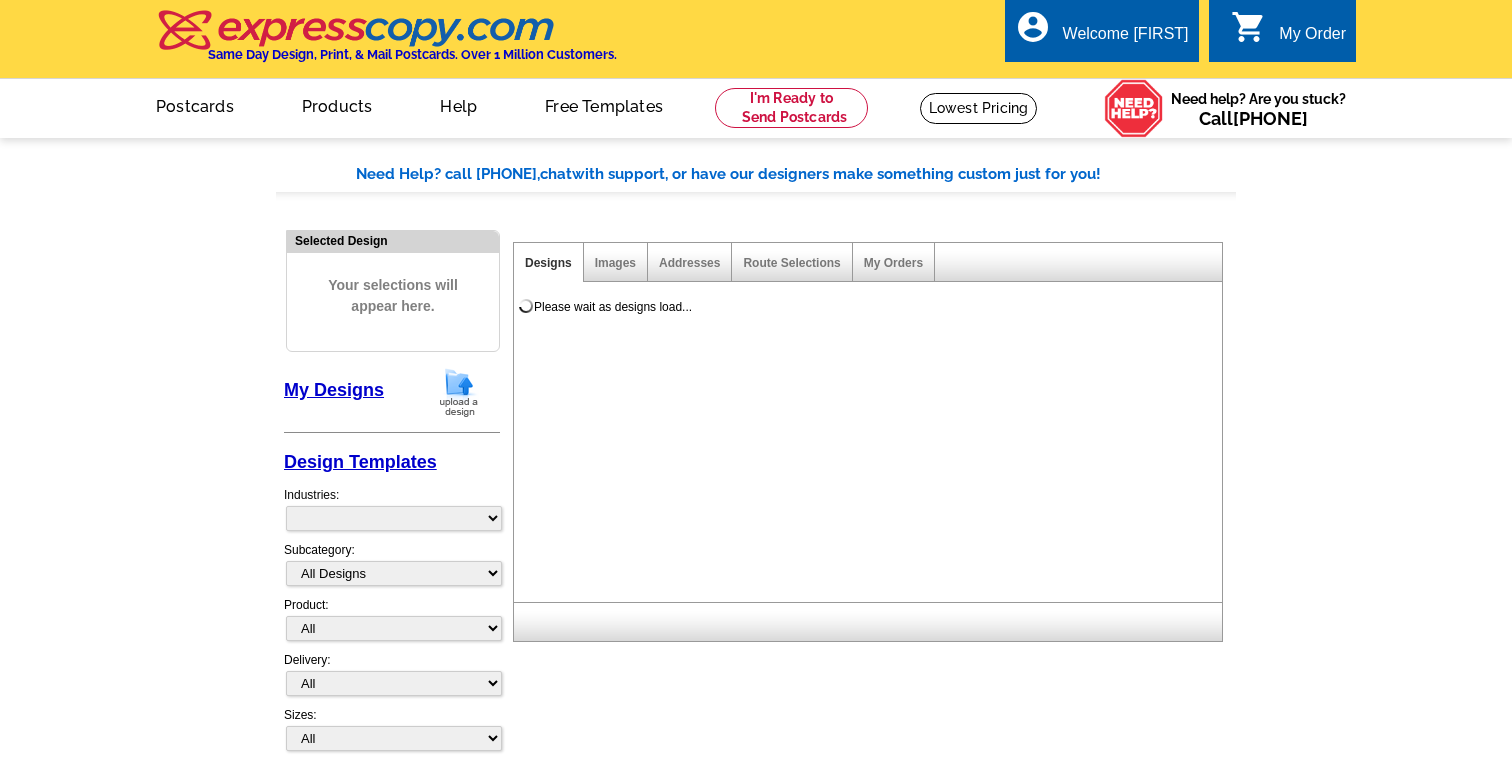scroll, scrollTop: 0, scrollLeft: 0, axis: both 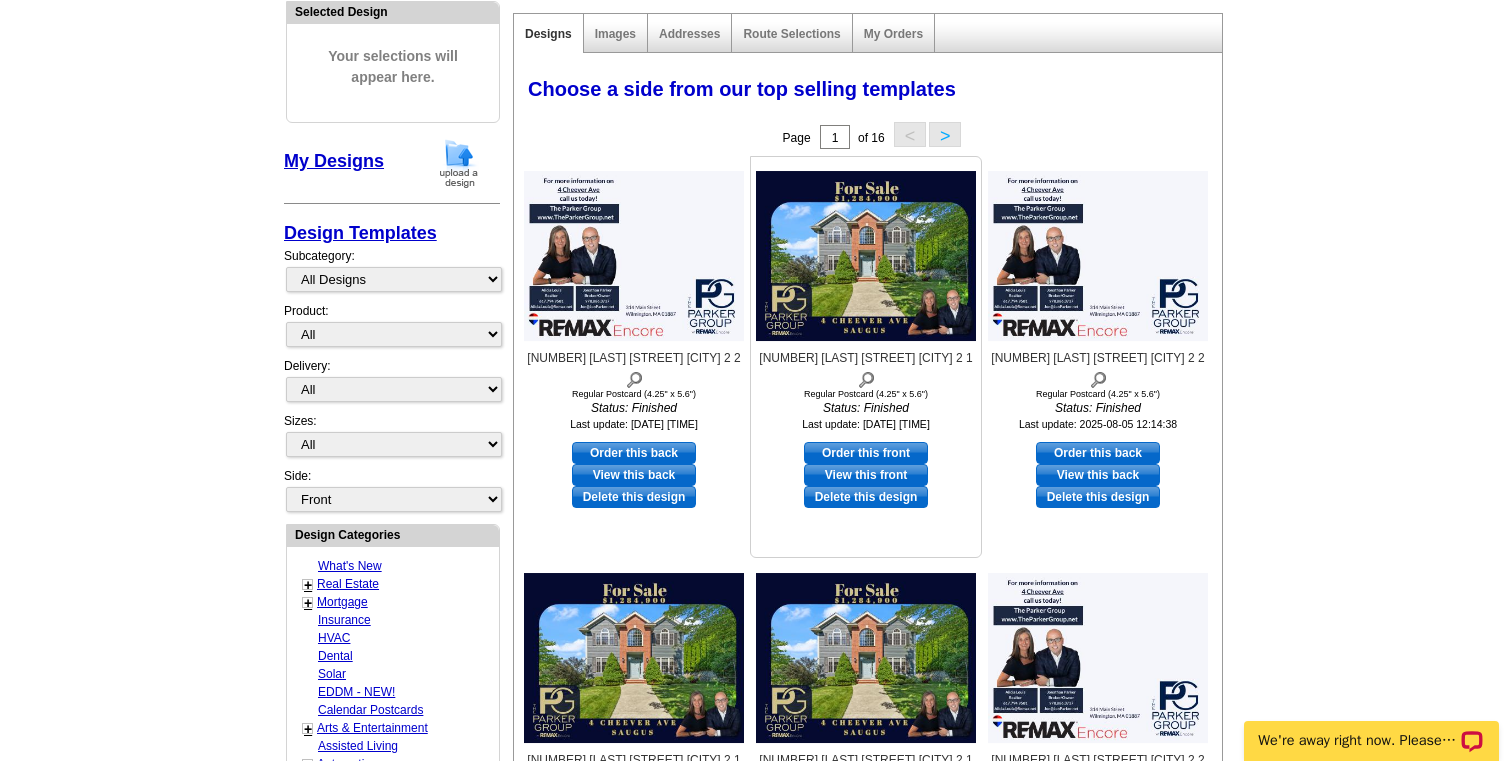 click on "Order this front" at bounding box center [866, 453] 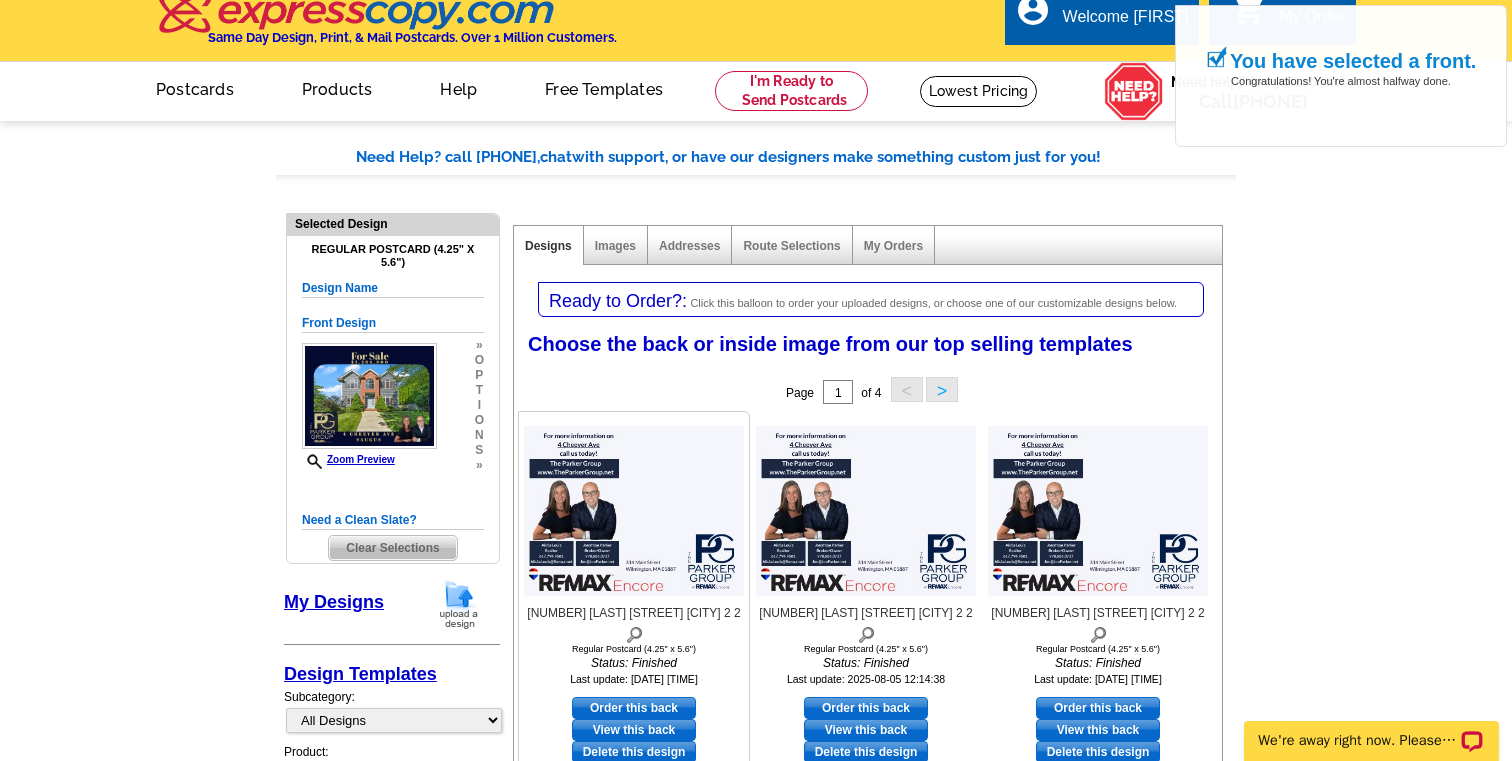 scroll, scrollTop: 18, scrollLeft: 0, axis: vertical 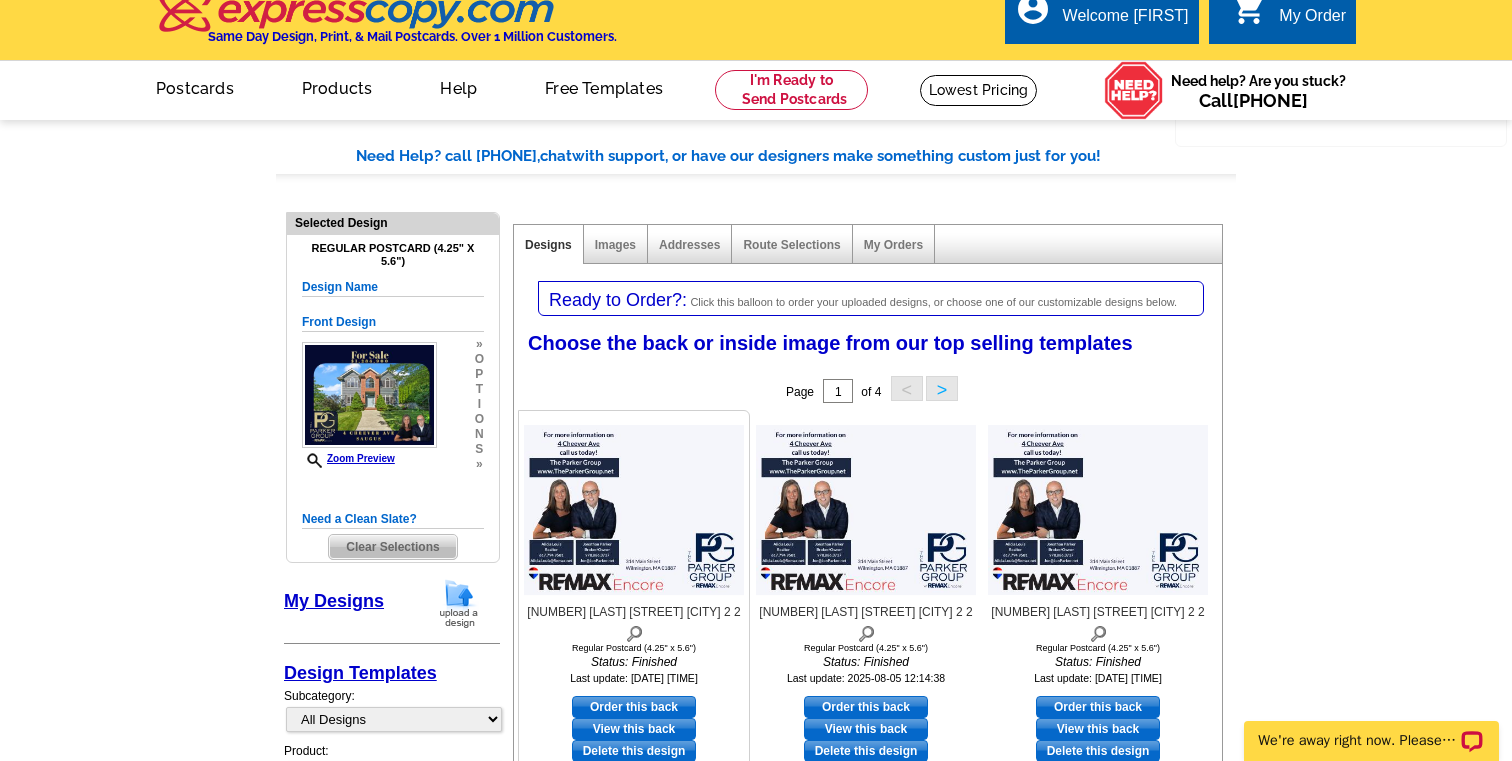 click on "Order this back" at bounding box center [634, 707] 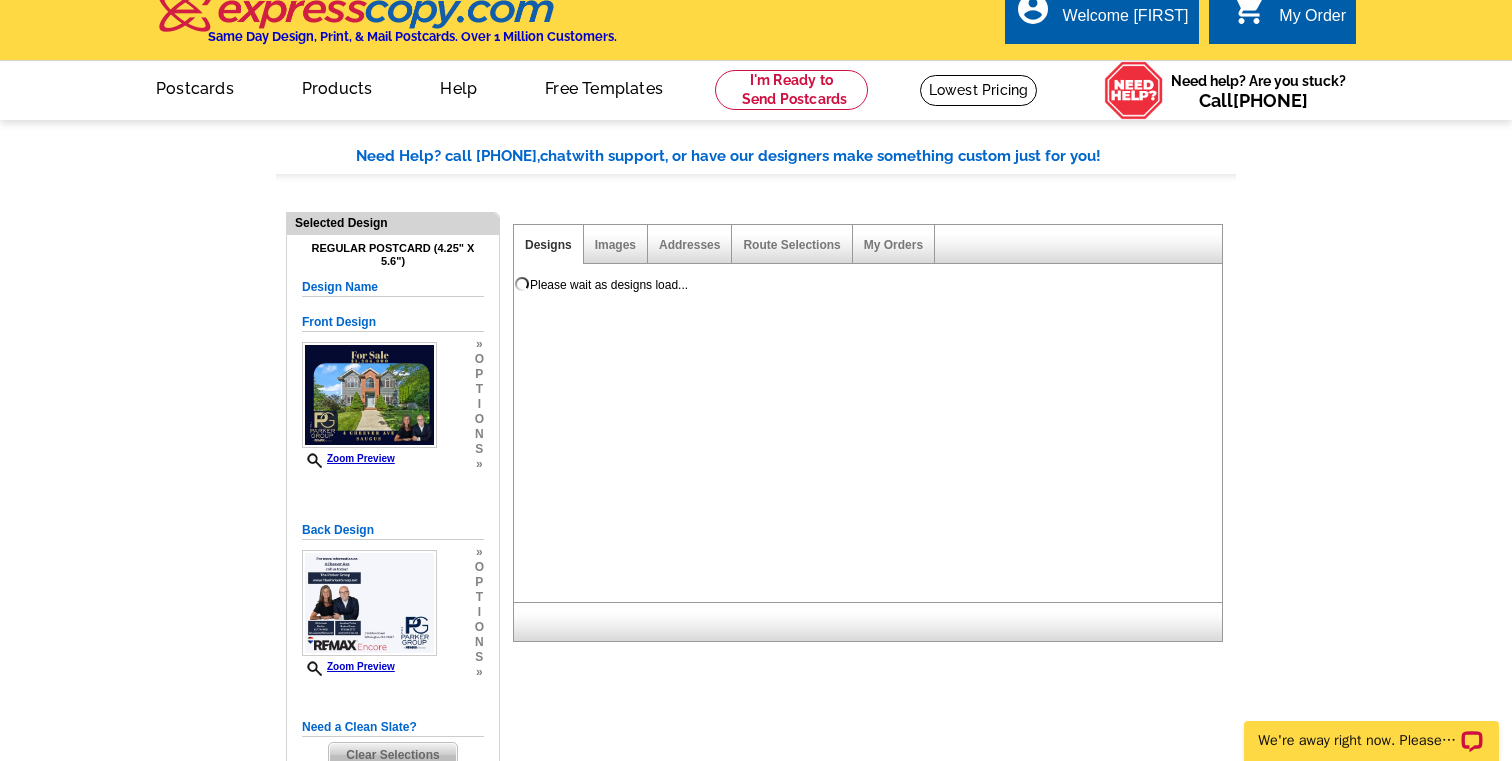 scroll, scrollTop: 0, scrollLeft: 0, axis: both 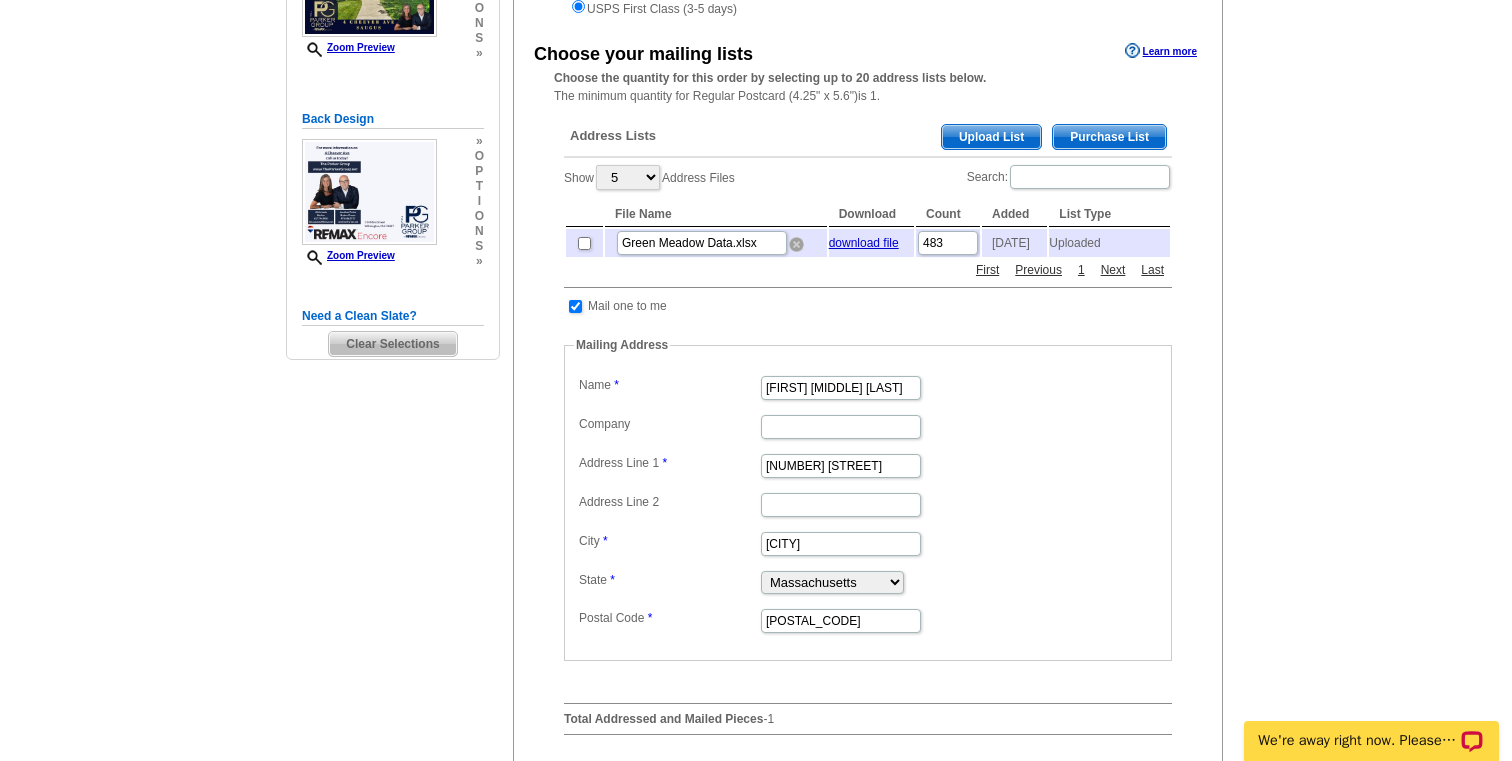 click at bounding box center (796, 244) 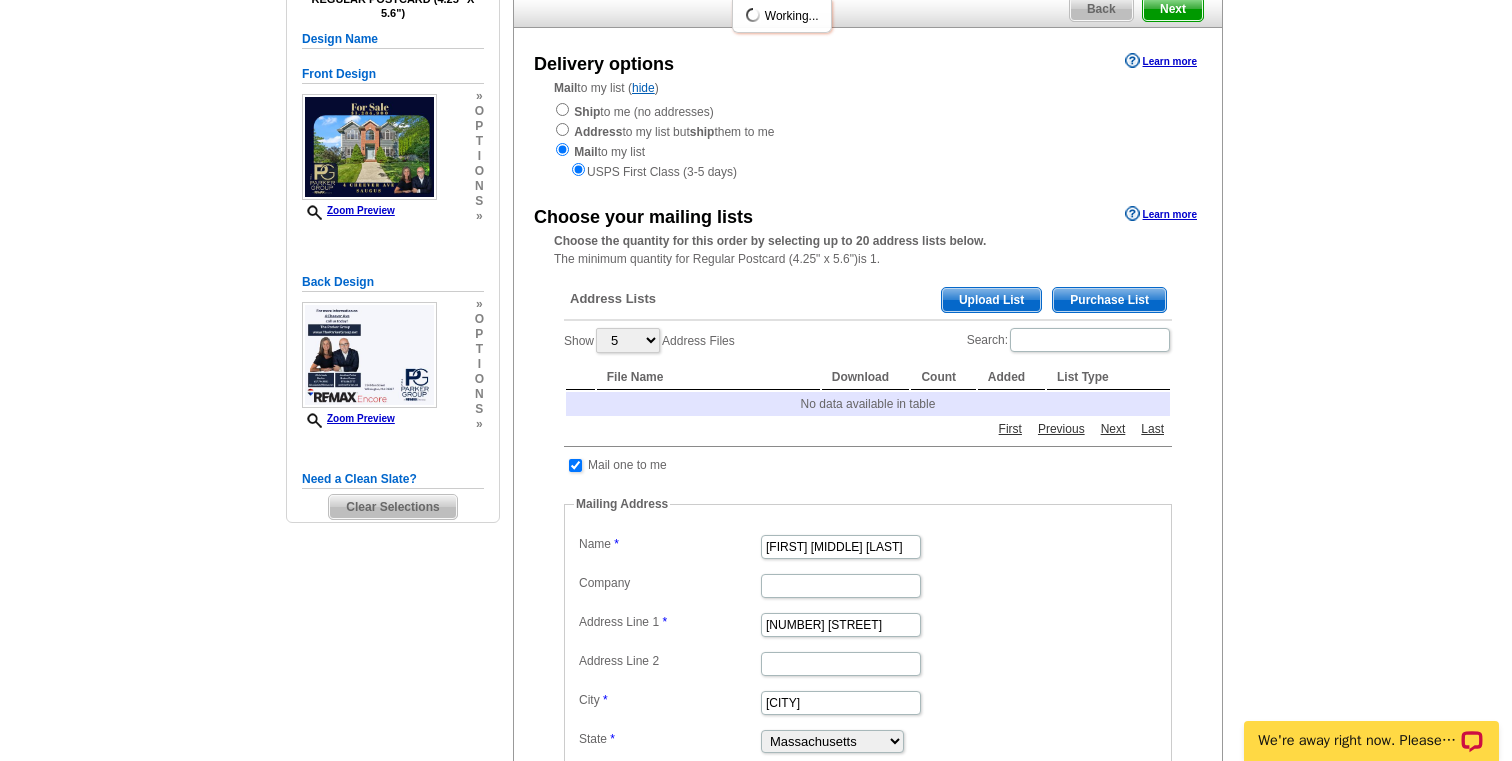 scroll, scrollTop: 190, scrollLeft: 0, axis: vertical 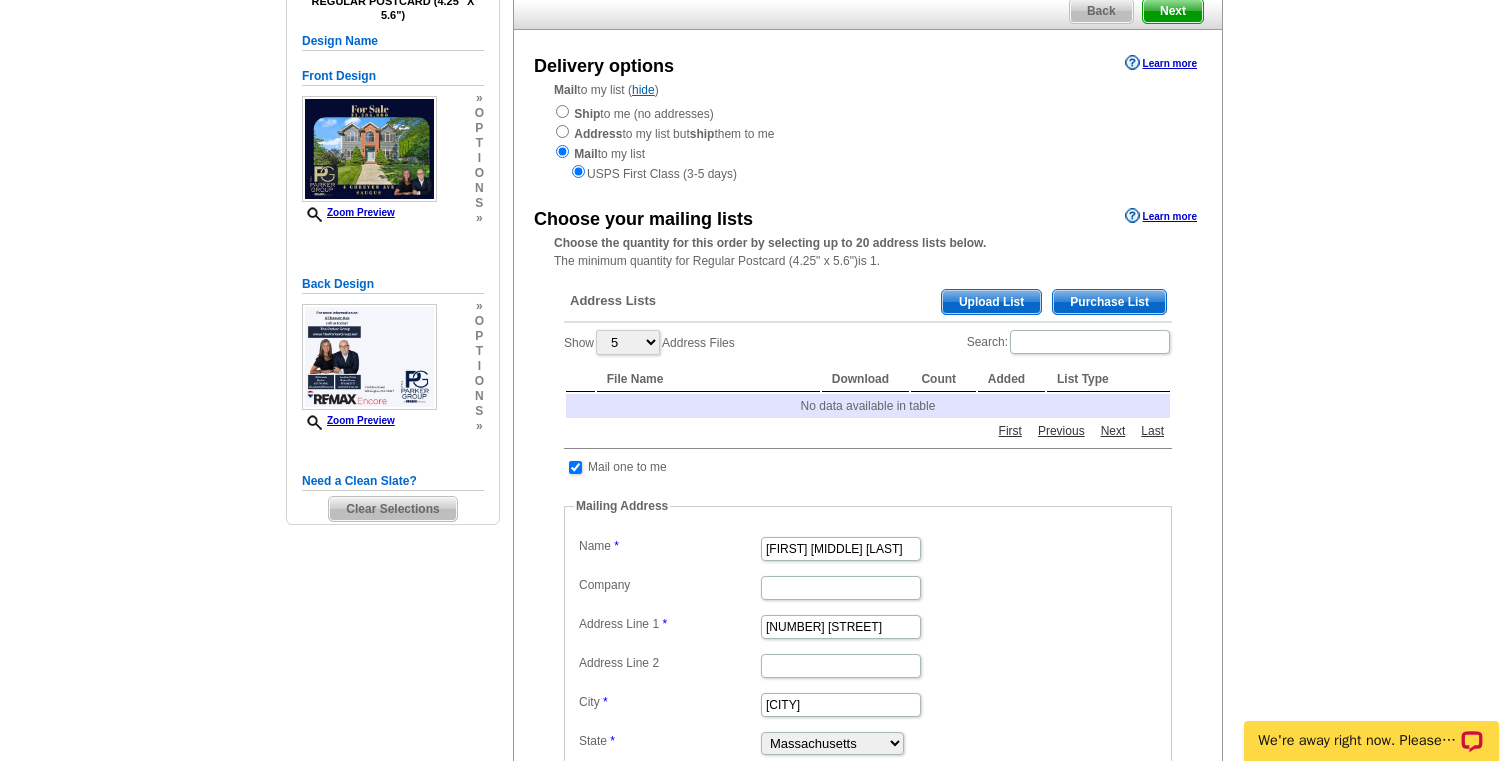 click on "Upload List" at bounding box center [991, 302] 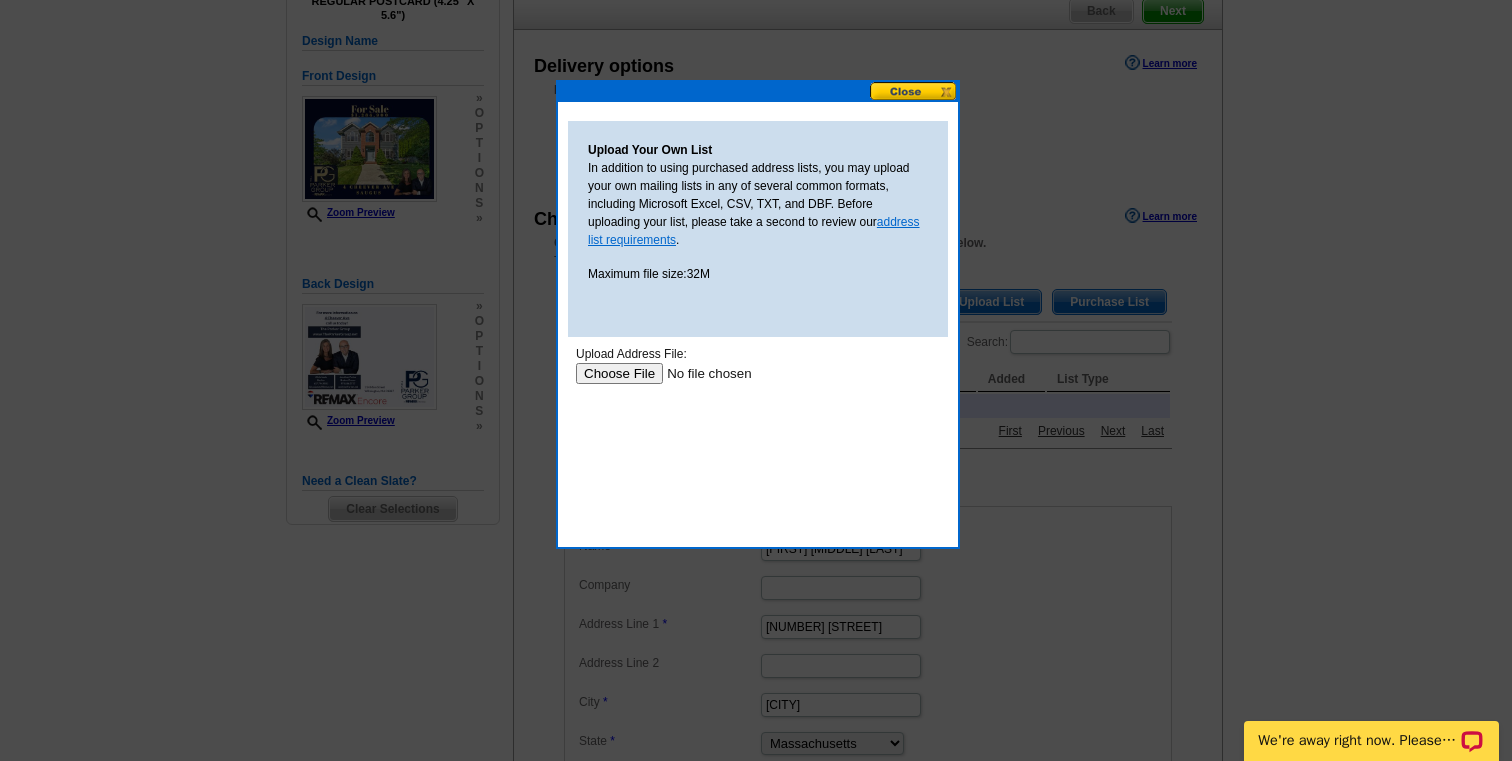scroll, scrollTop: 0, scrollLeft: 0, axis: both 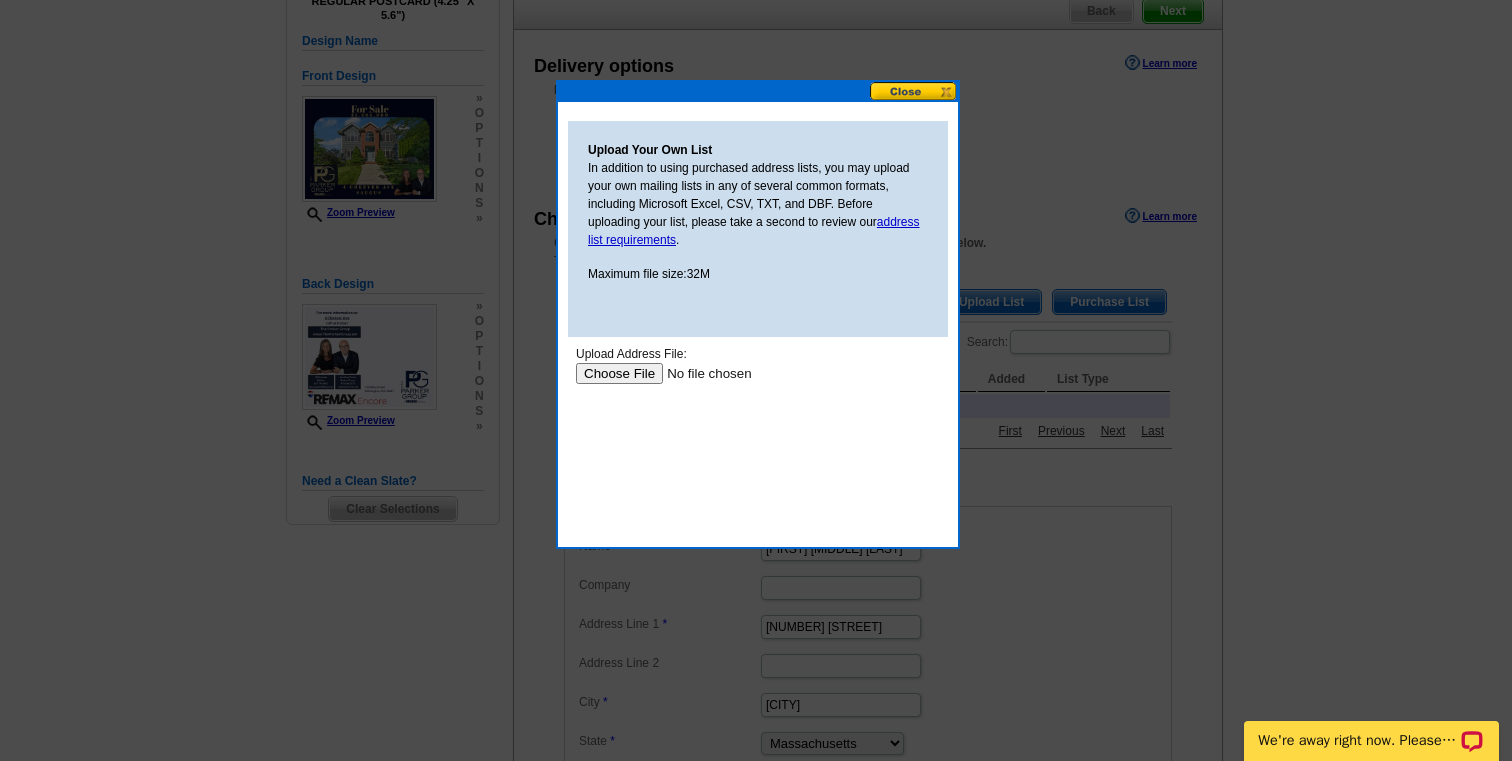 click at bounding box center (702, 373) 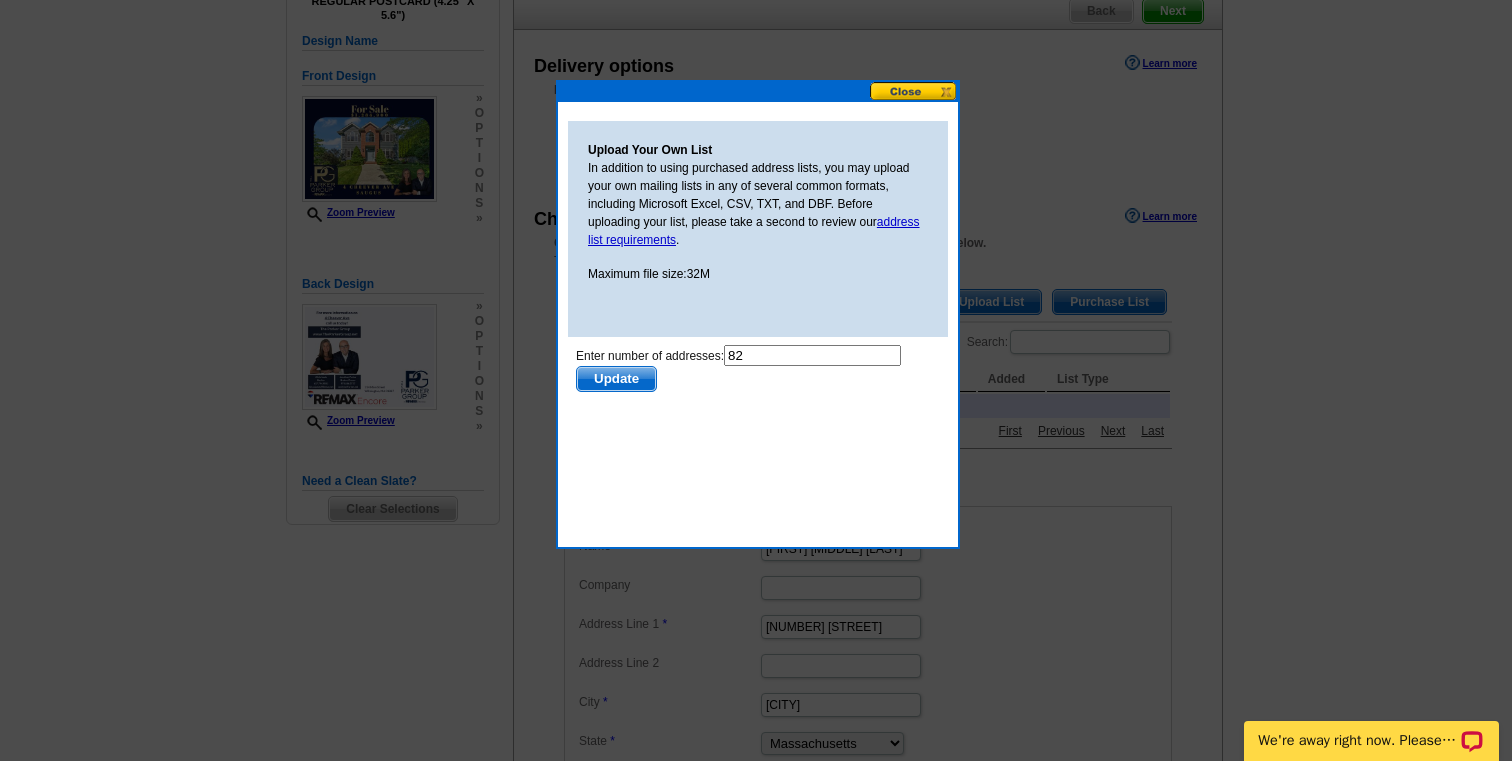 scroll, scrollTop: 0, scrollLeft: 0, axis: both 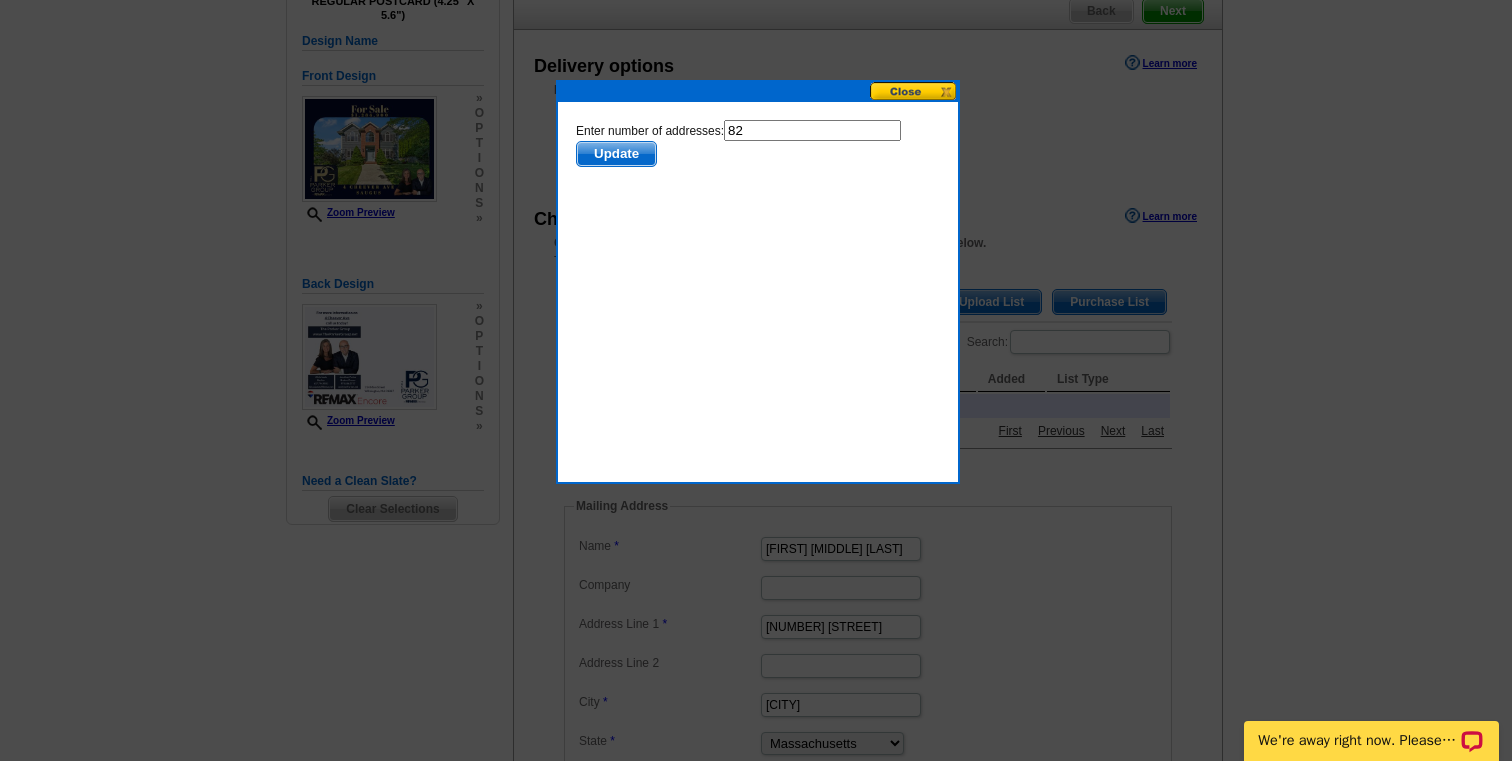 click on "Update" at bounding box center [616, 154] 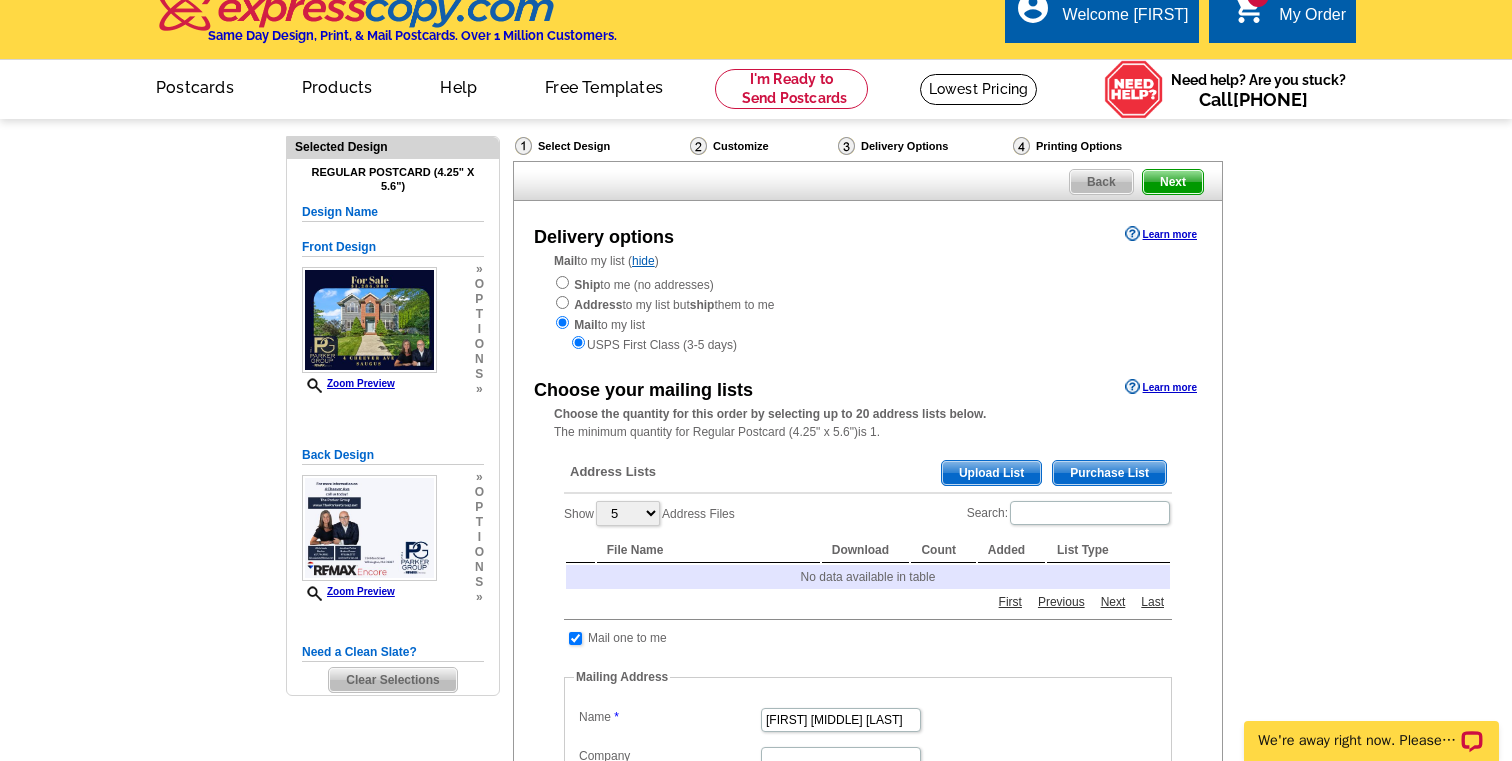 scroll, scrollTop: 0, scrollLeft: 0, axis: both 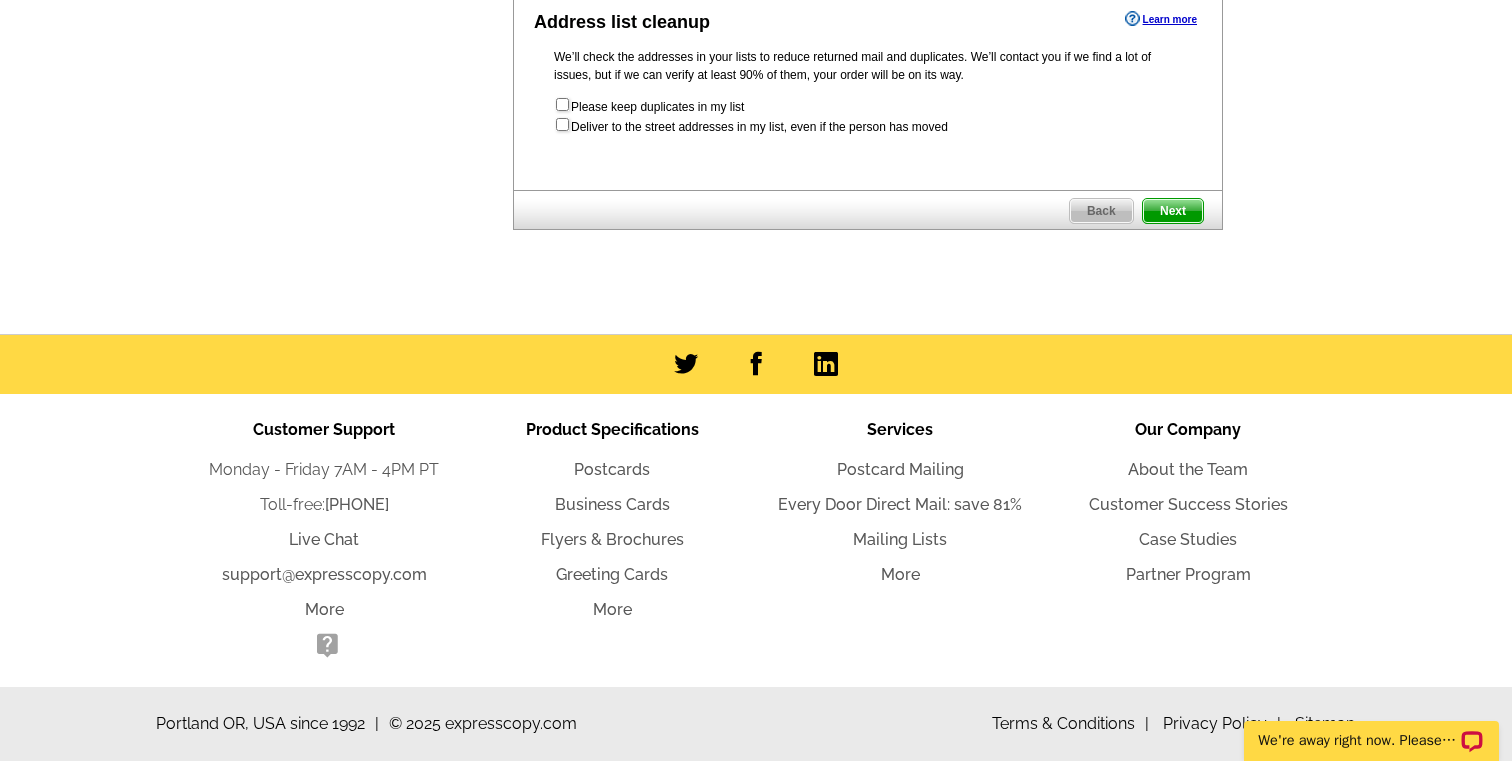 click on "Next" at bounding box center [1173, 211] 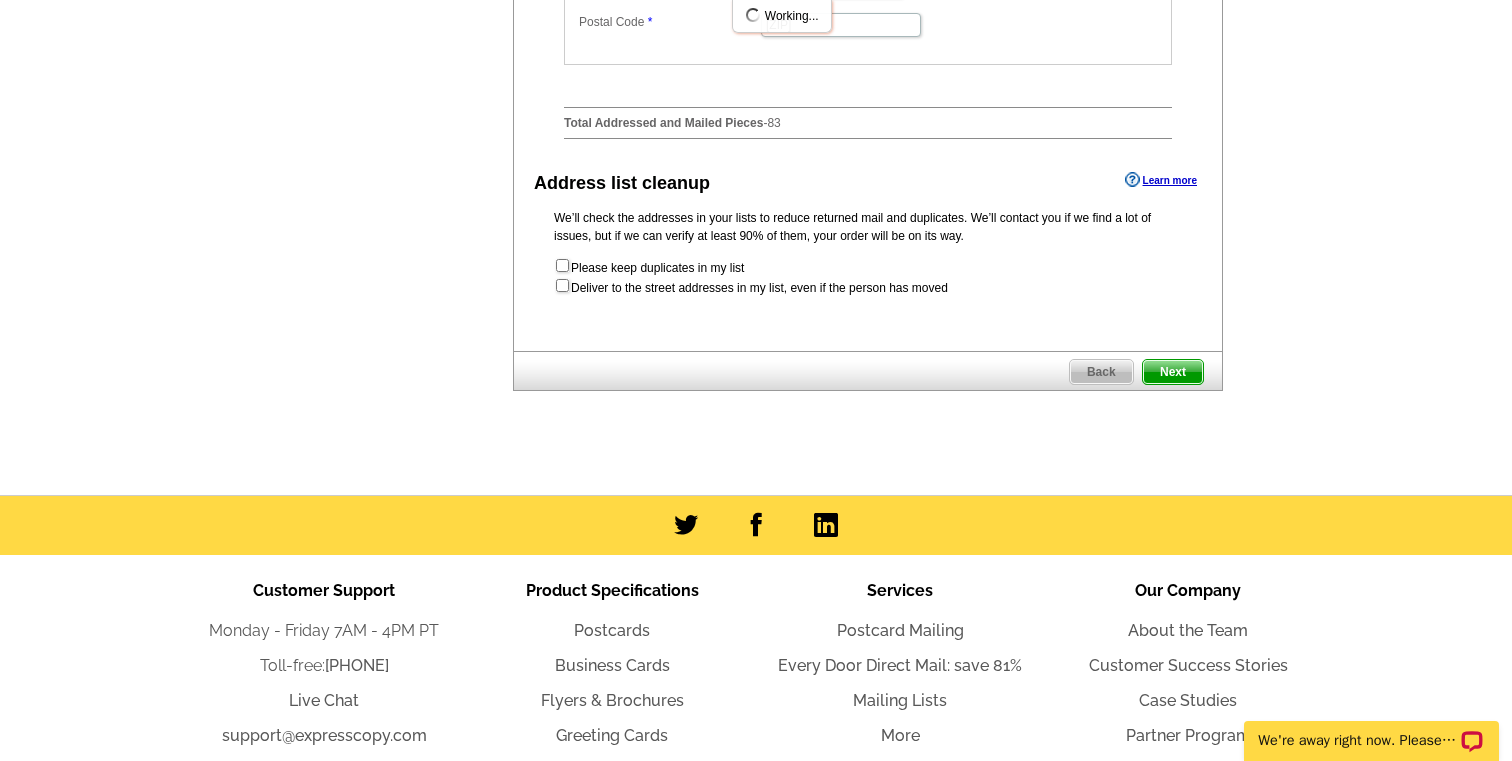 scroll, scrollTop: 817, scrollLeft: 0, axis: vertical 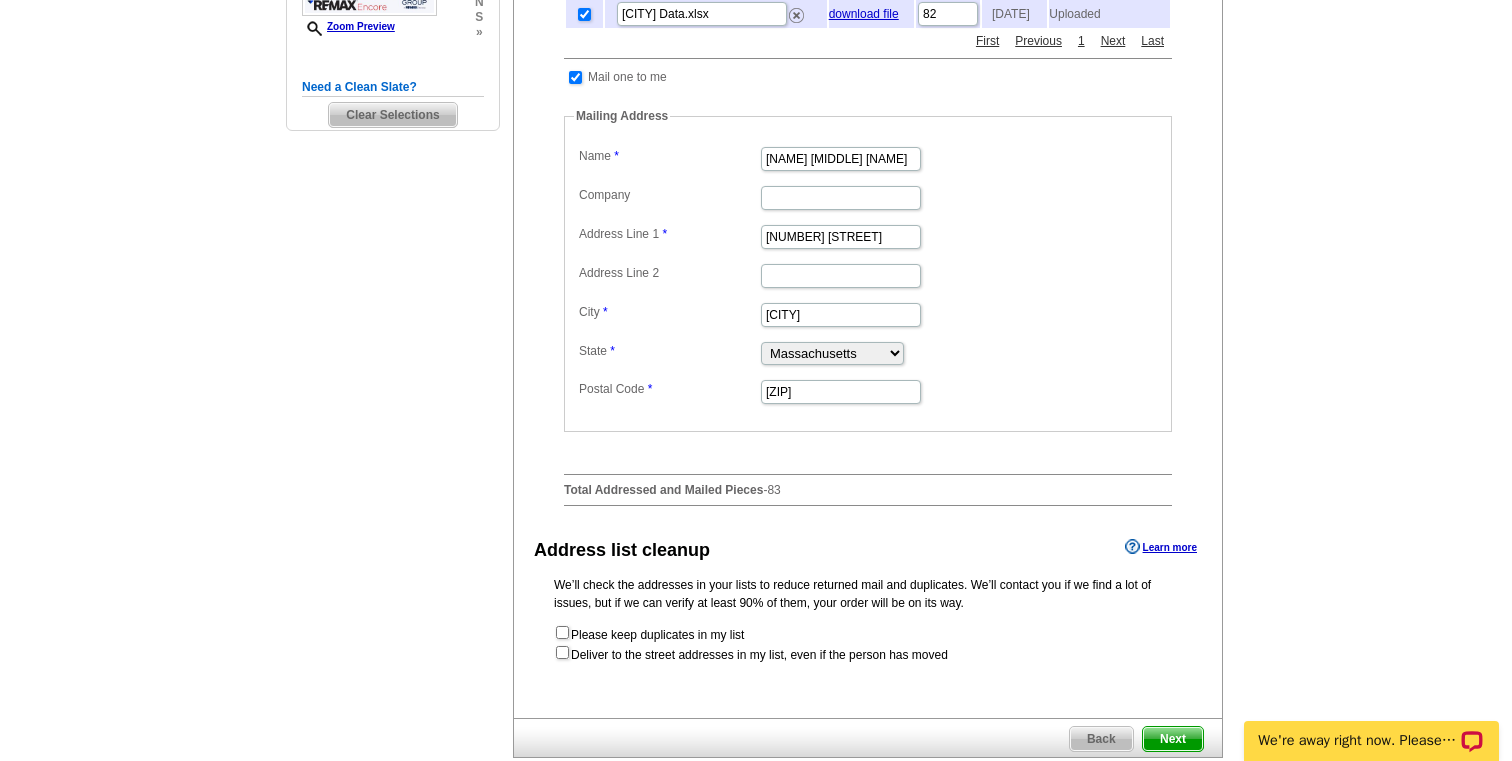 click on "Please keep duplicates in my list
Deliver to the street addresses in my list, even if the person has moved" at bounding box center [868, 644] 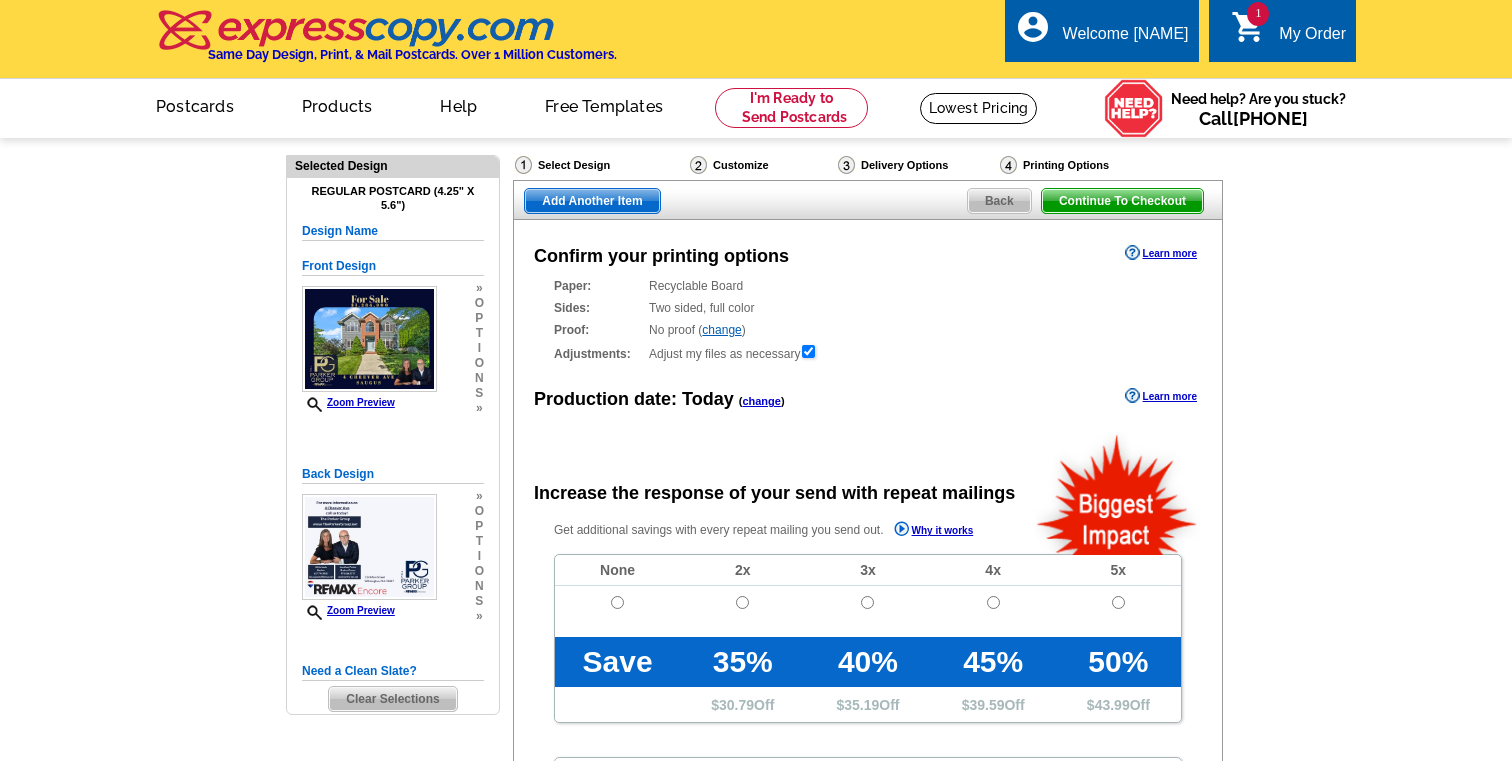 scroll, scrollTop: 0, scrollLeft: 0, axis: both 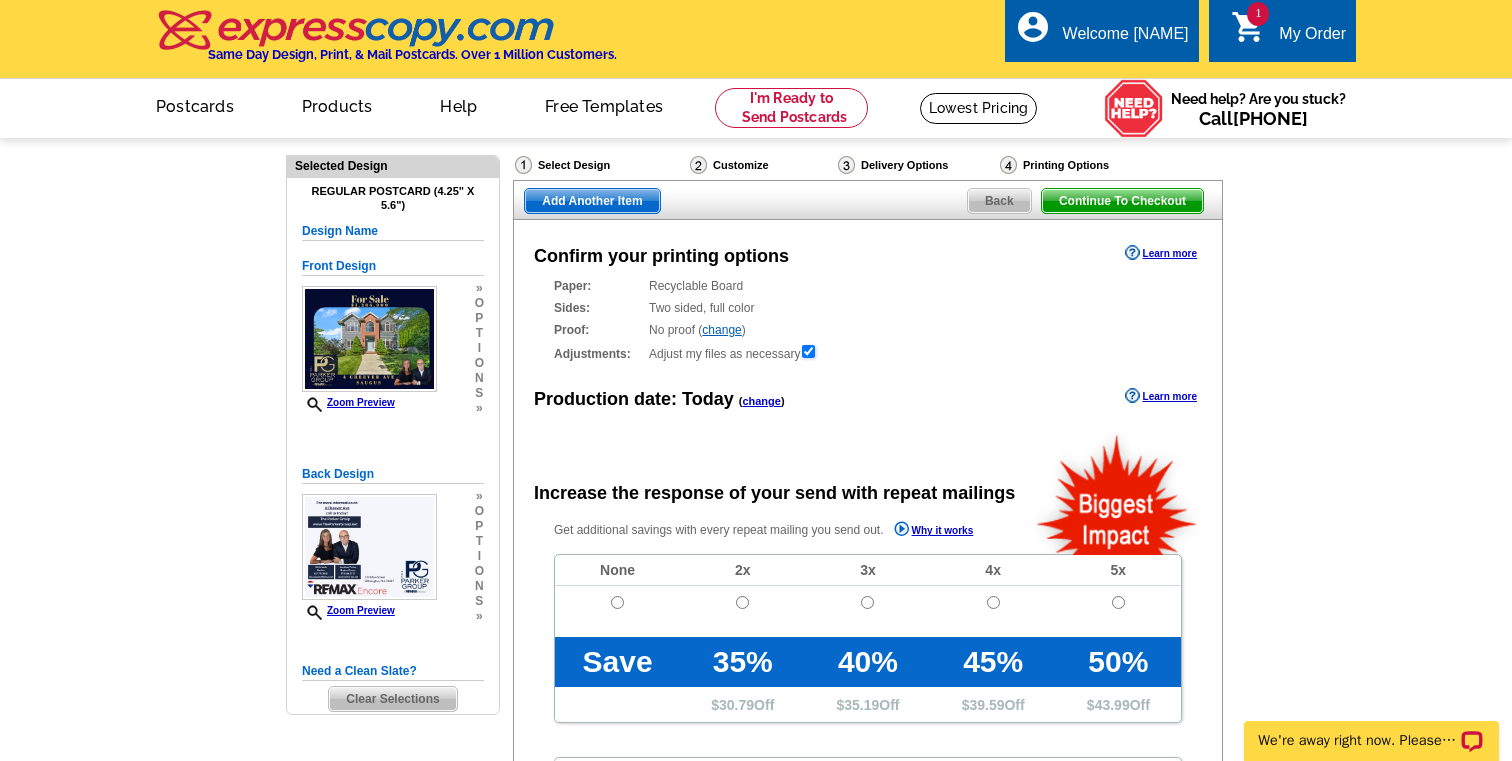 radio on "false" 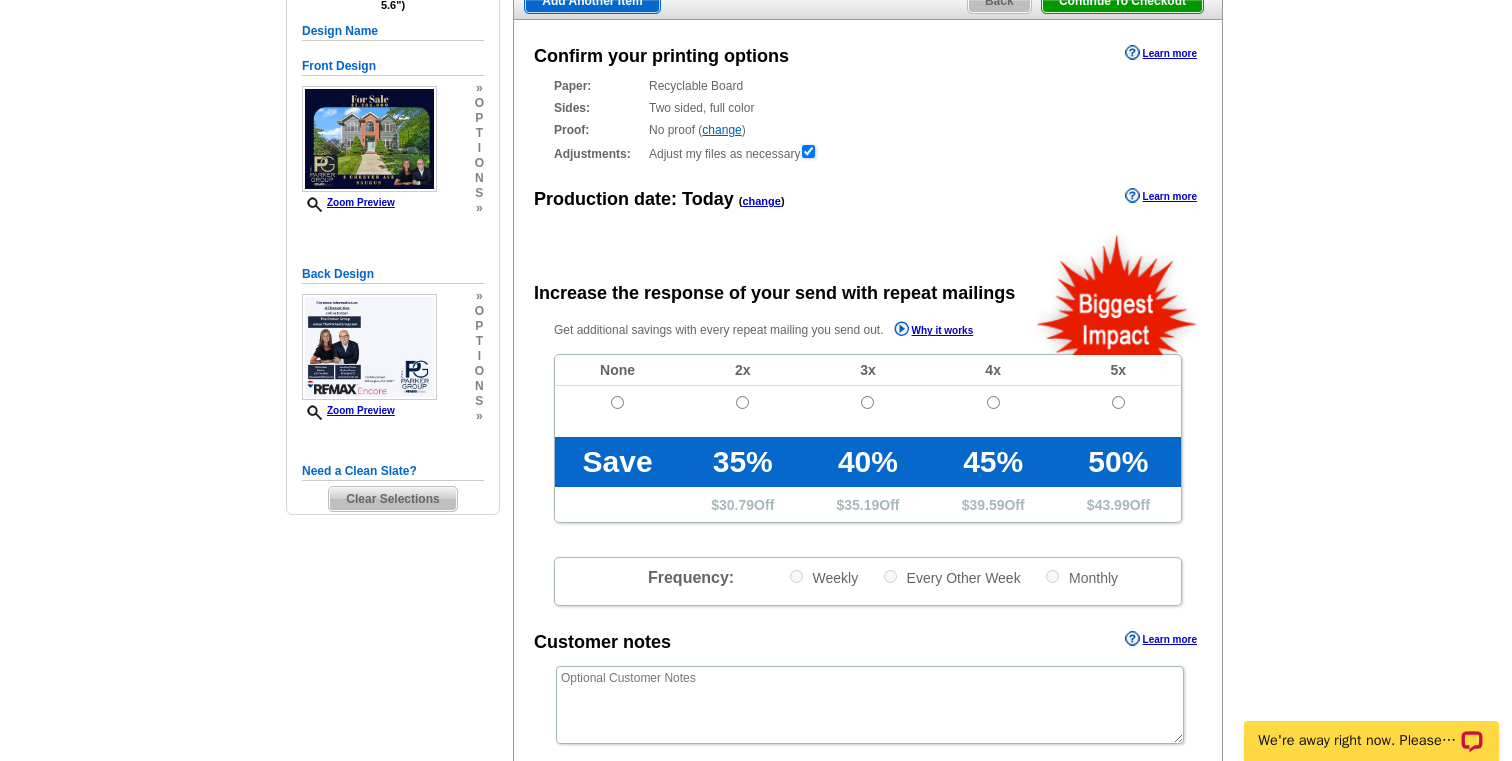 scroll, scrollTop: 246, scrollLeft: 0, axis: vertical 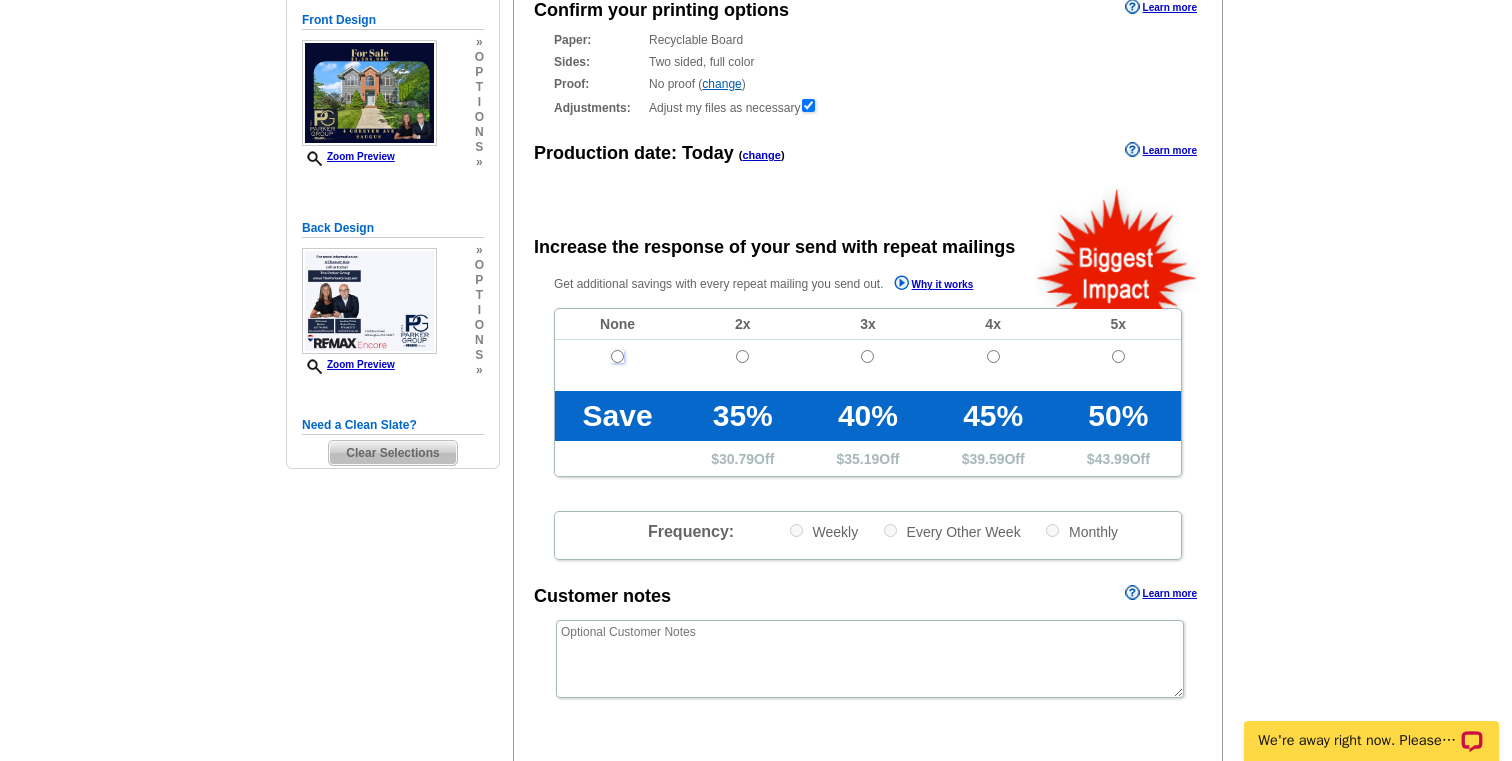click at bounding box center (617, 356) 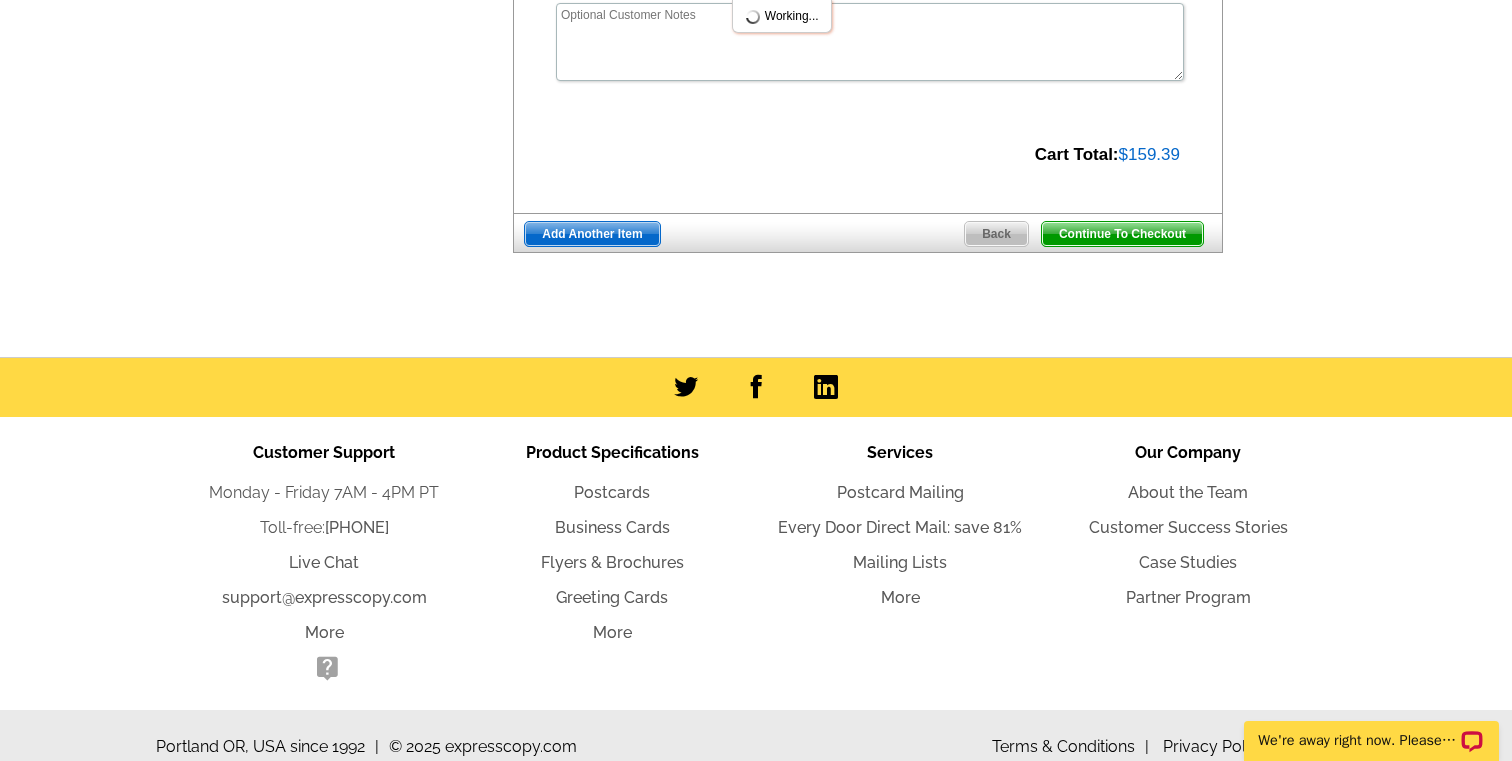 scroll, scrollTop: 884, scrollLeft: 0, axis: vertical 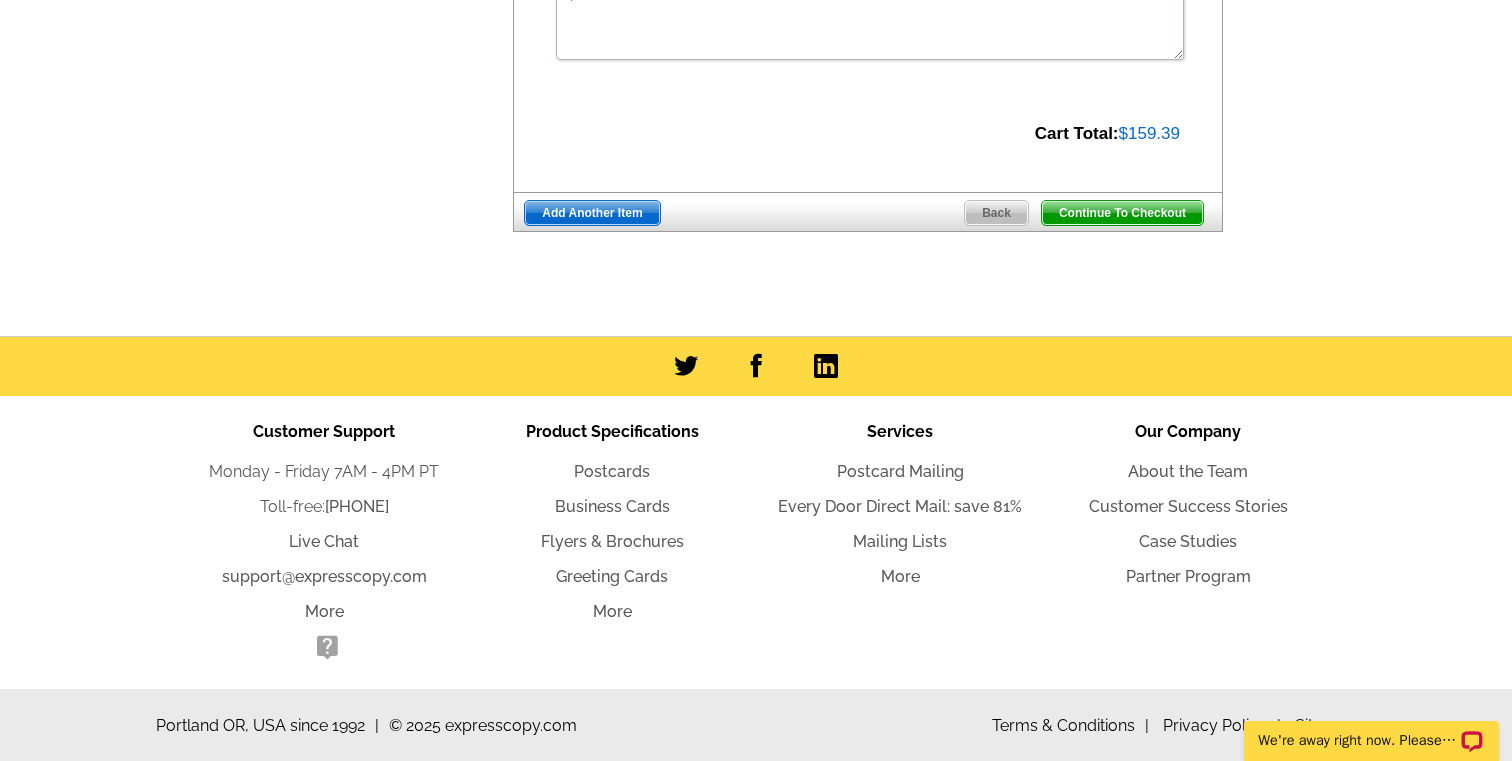 click on "Continue To Checkout" at bounding box center (1122, 213) 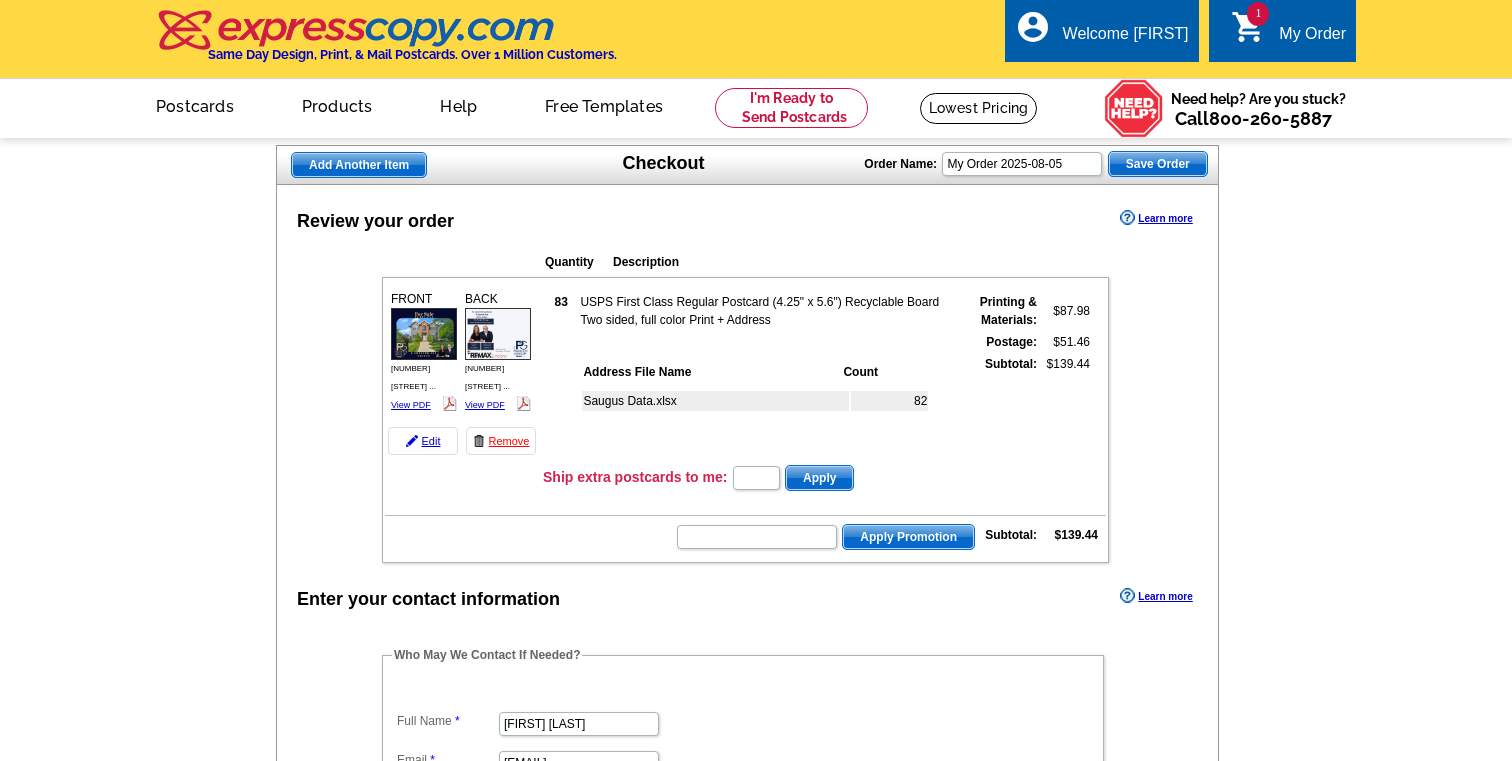 scroll, scrollTop: 0, scrollLeft: 0, axis: both 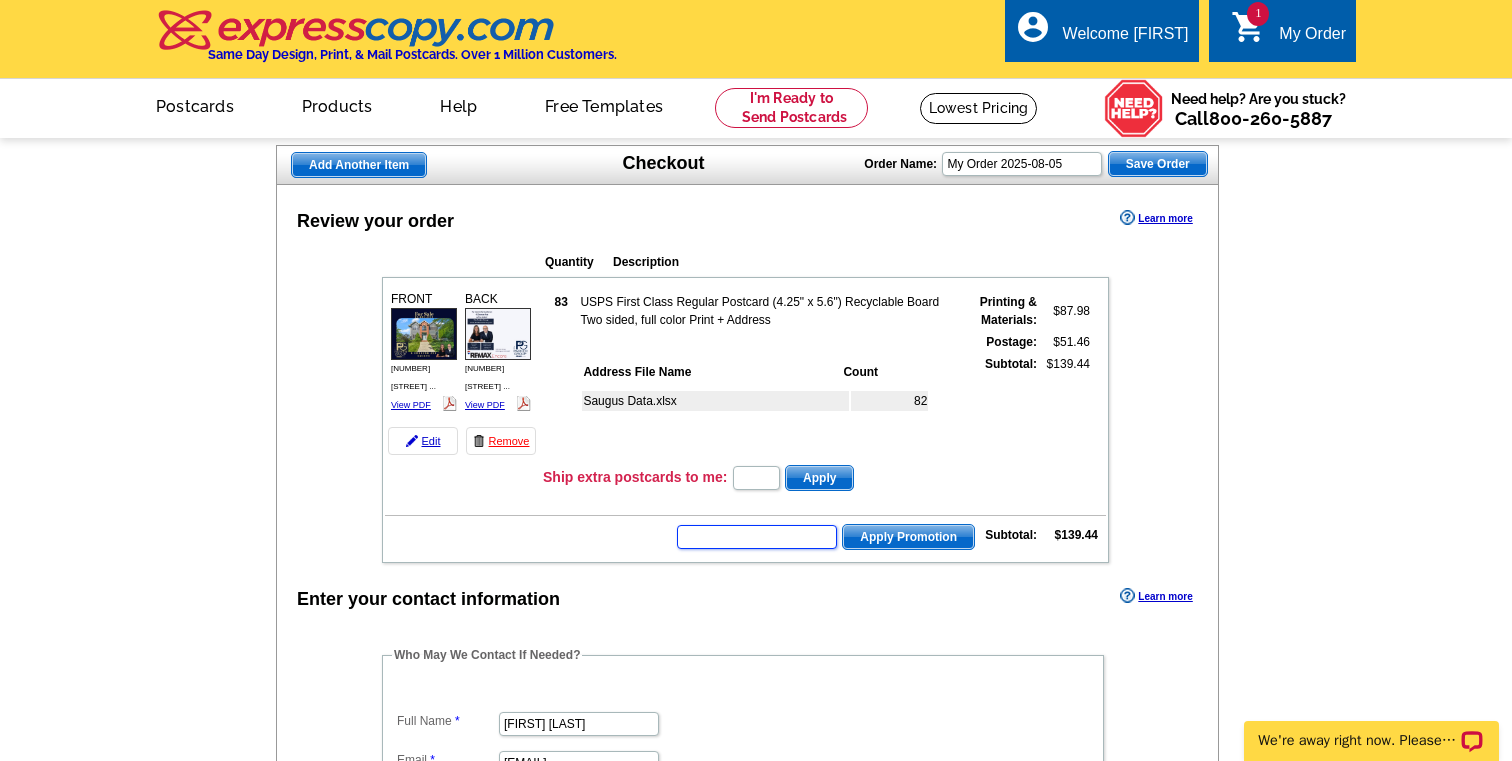 click at bounding box center [757, 537] 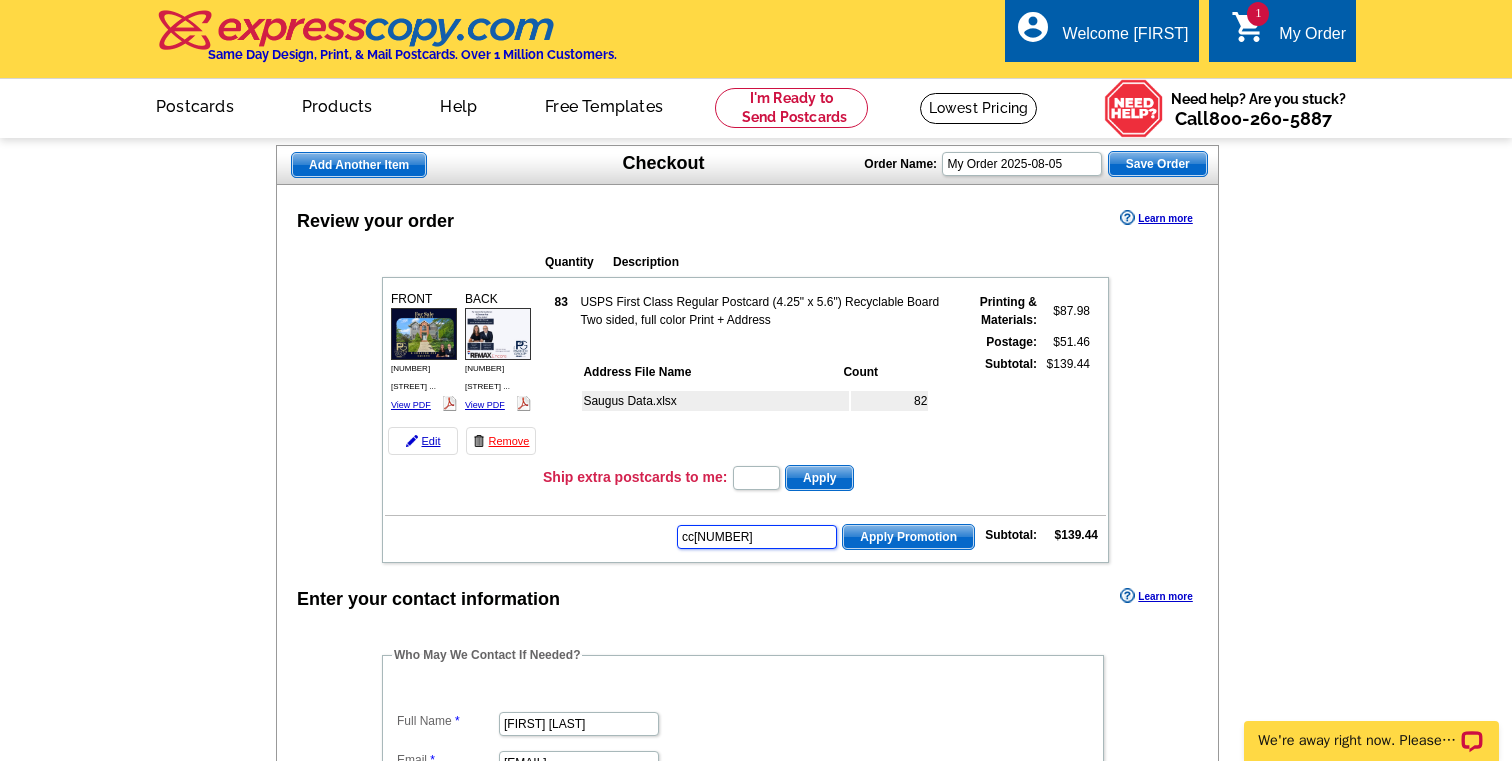 type on "cc2320" 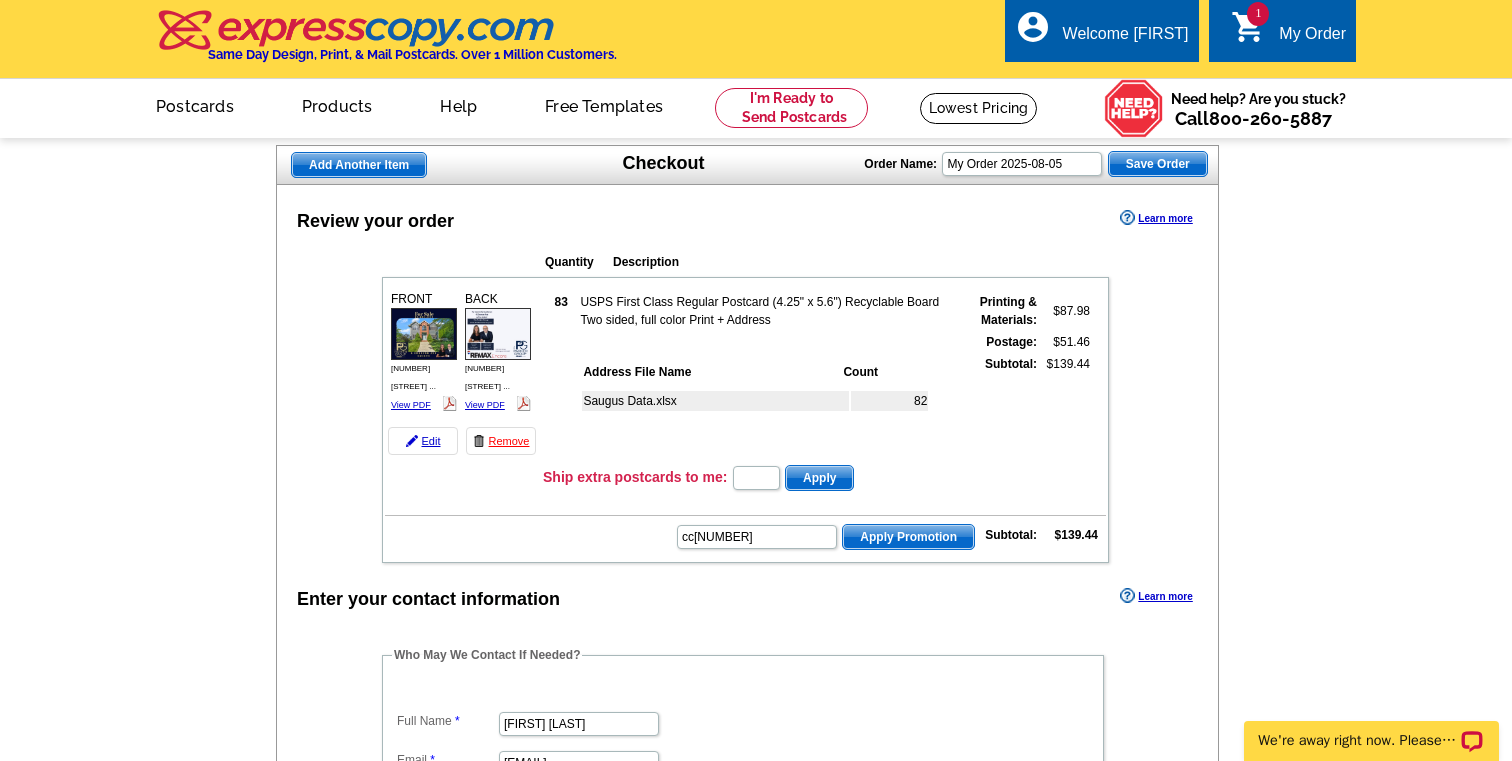 click on "Apply Promotion" at bounding box center (908, 537) 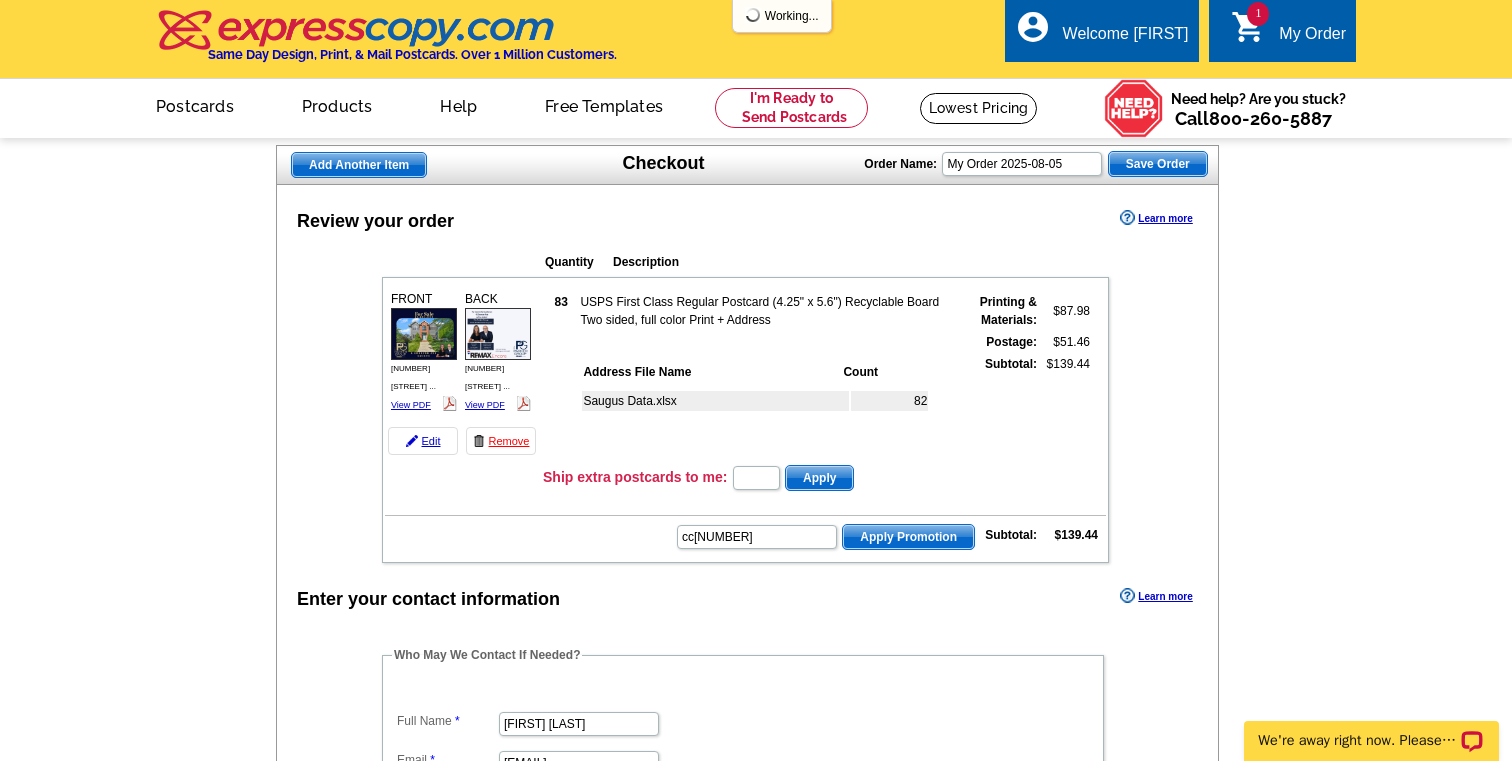 scroll, scrollTop: 0, scrollLeft: 0, axis: both 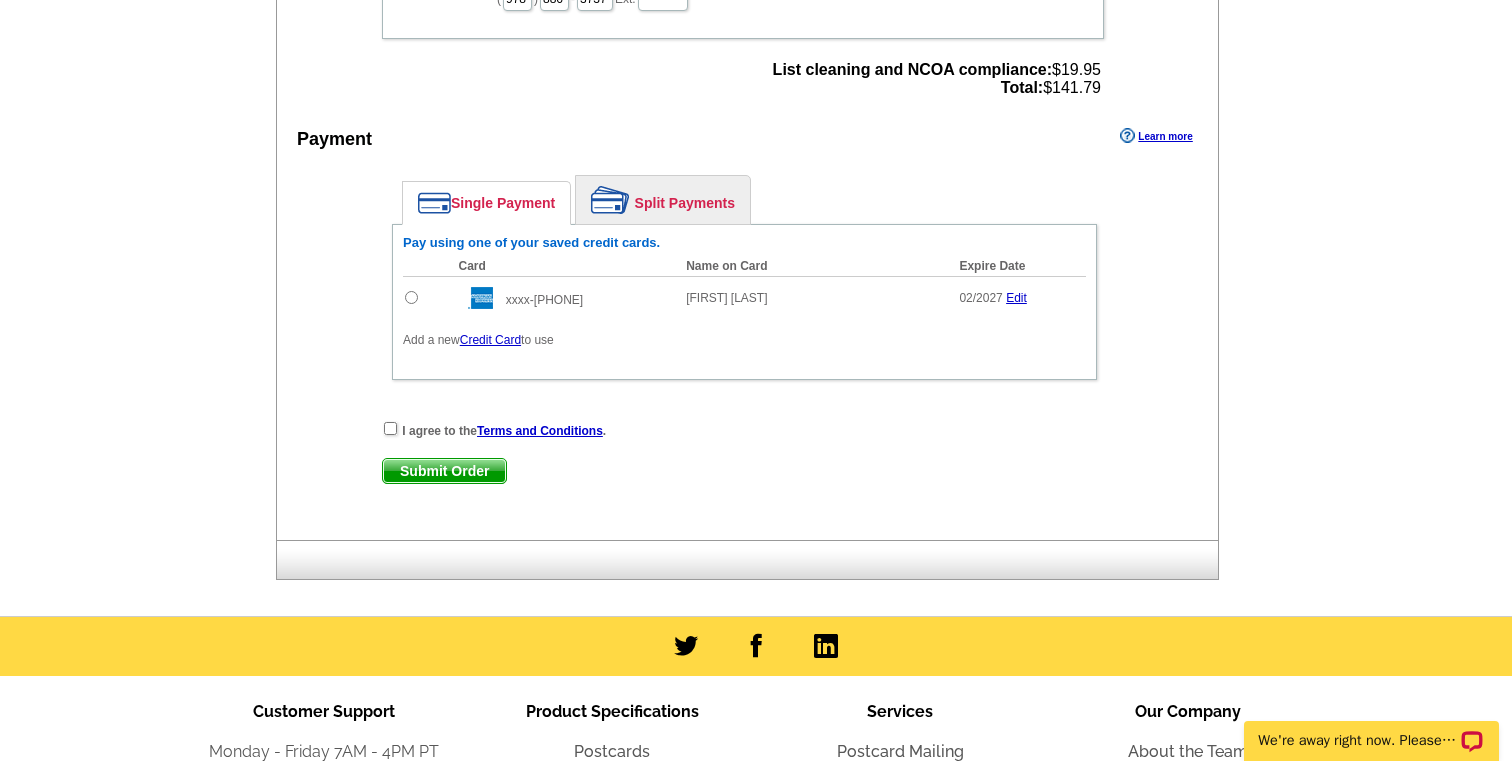 click at bounding box center (411, 297) 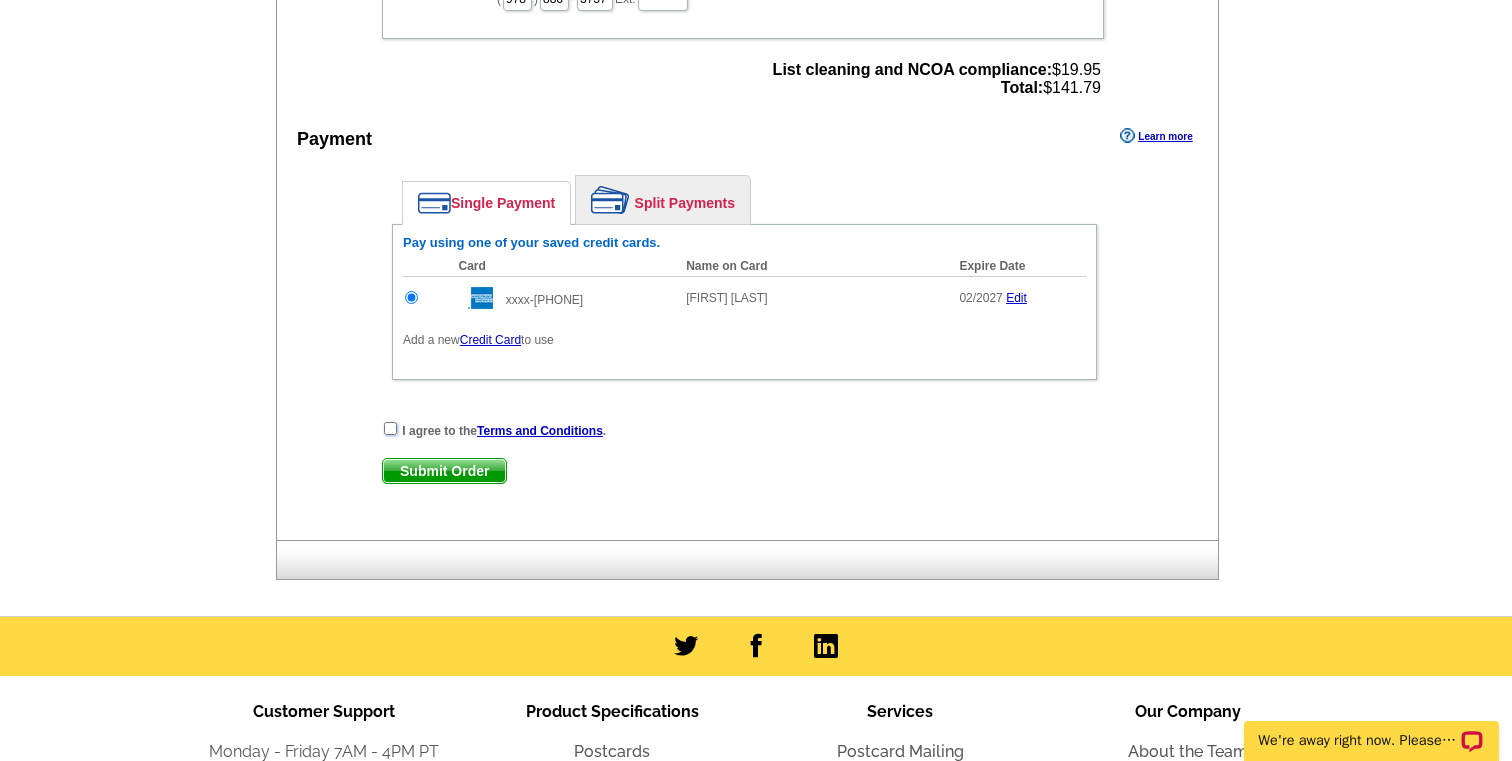 click at bounding box center (390, 428) 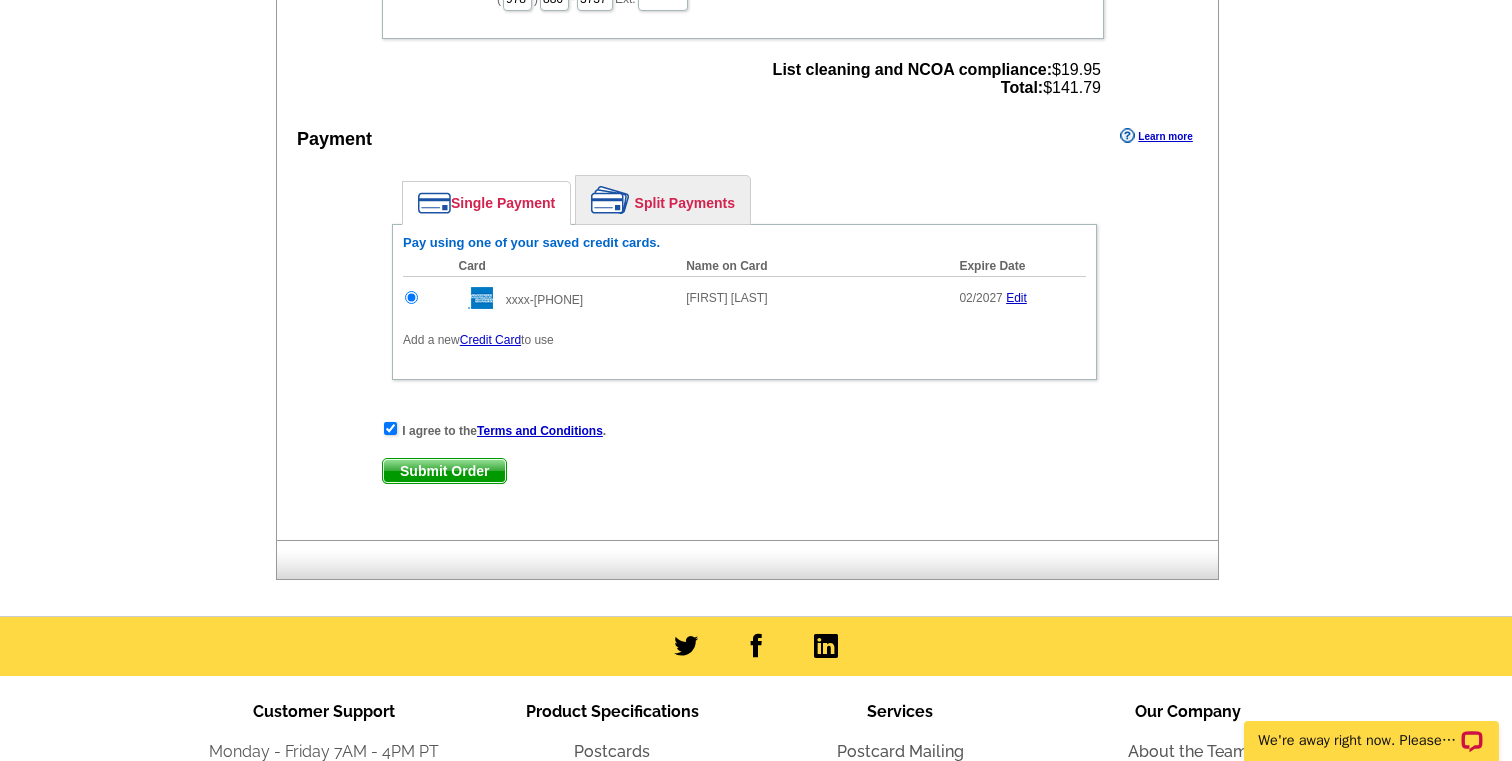 click on "Submit Order" at bounding box center [444, 471] 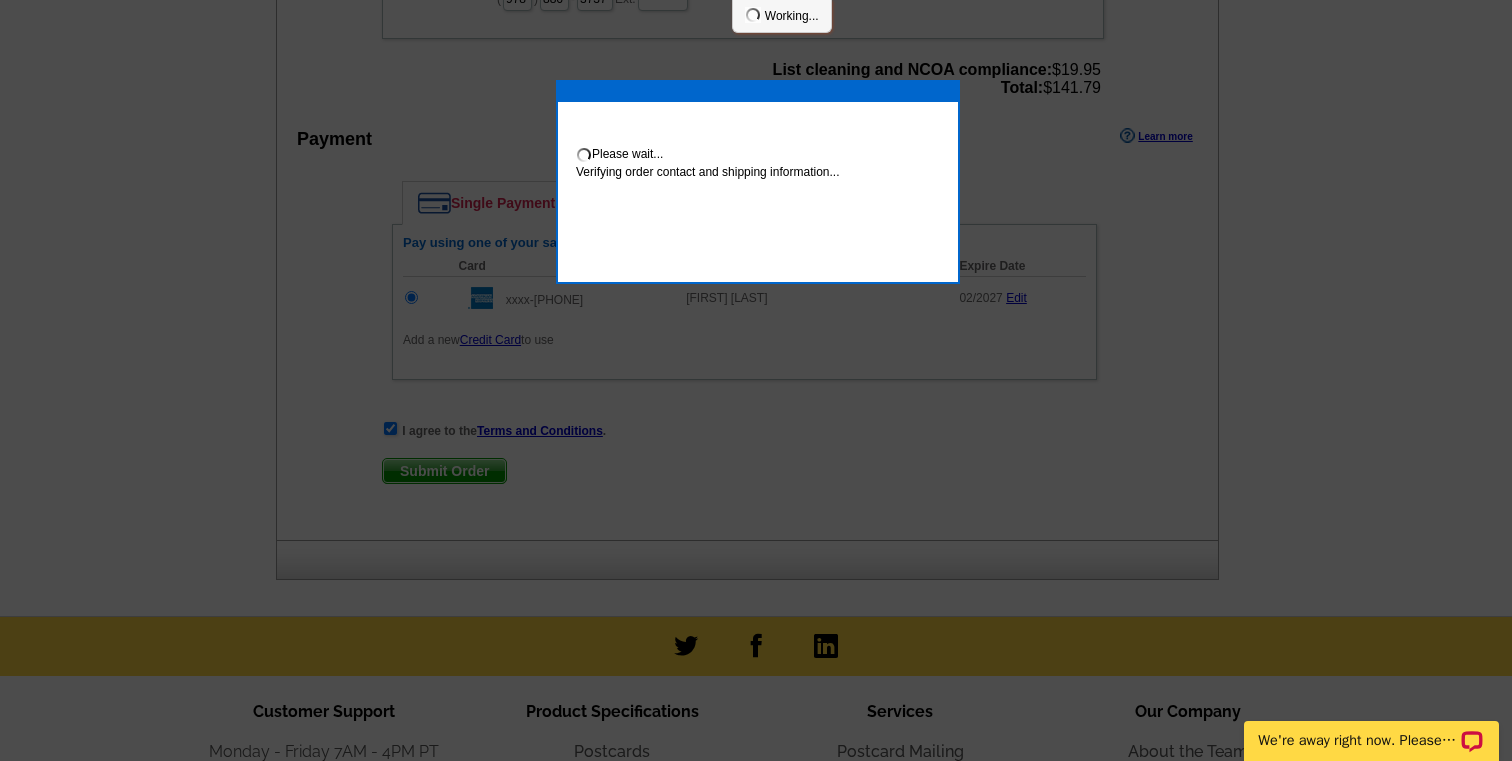 scroll, scrollTop: 859, scrollLeft: 0, axis: vertical 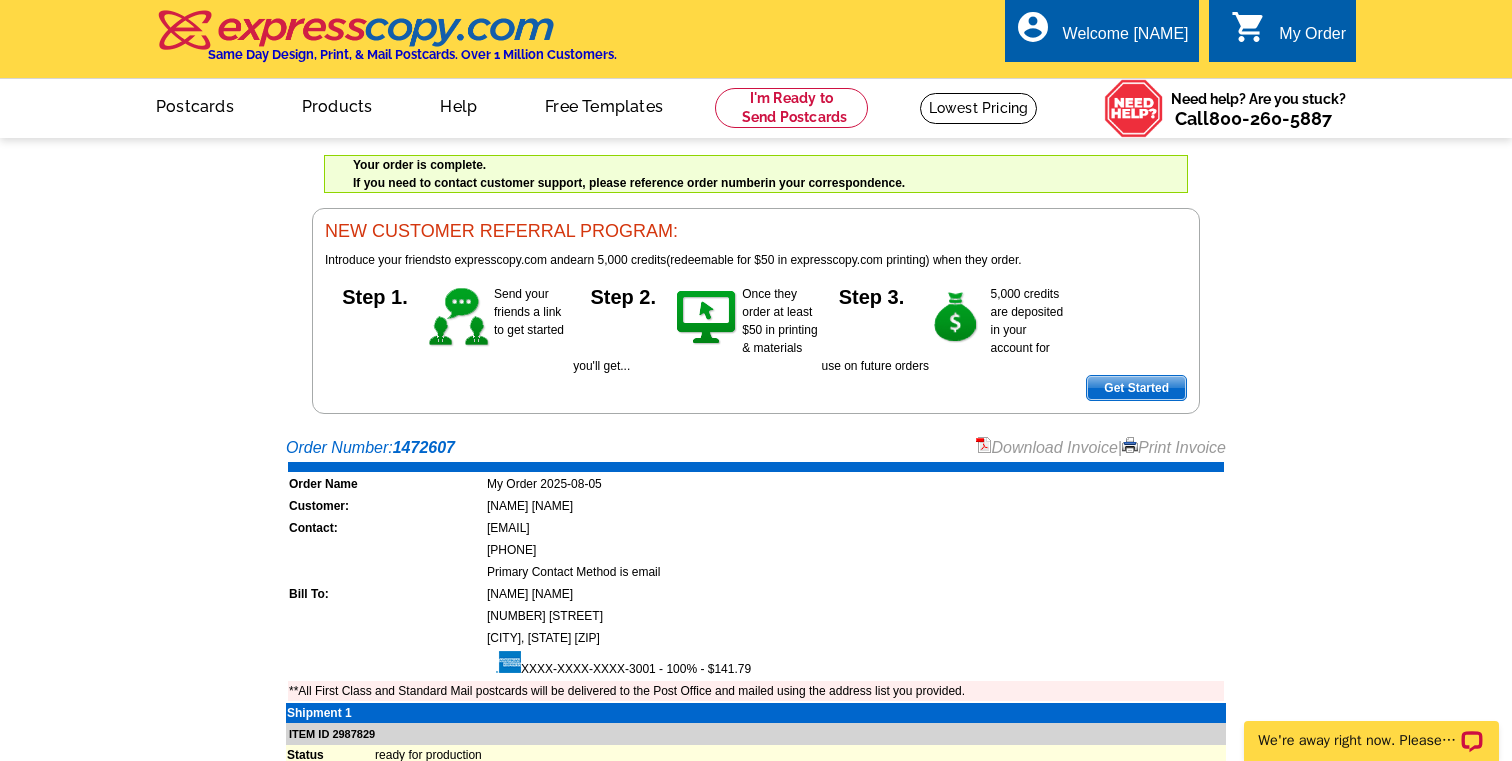 click on "[EMAIL]" at bounding box center (855, 528) 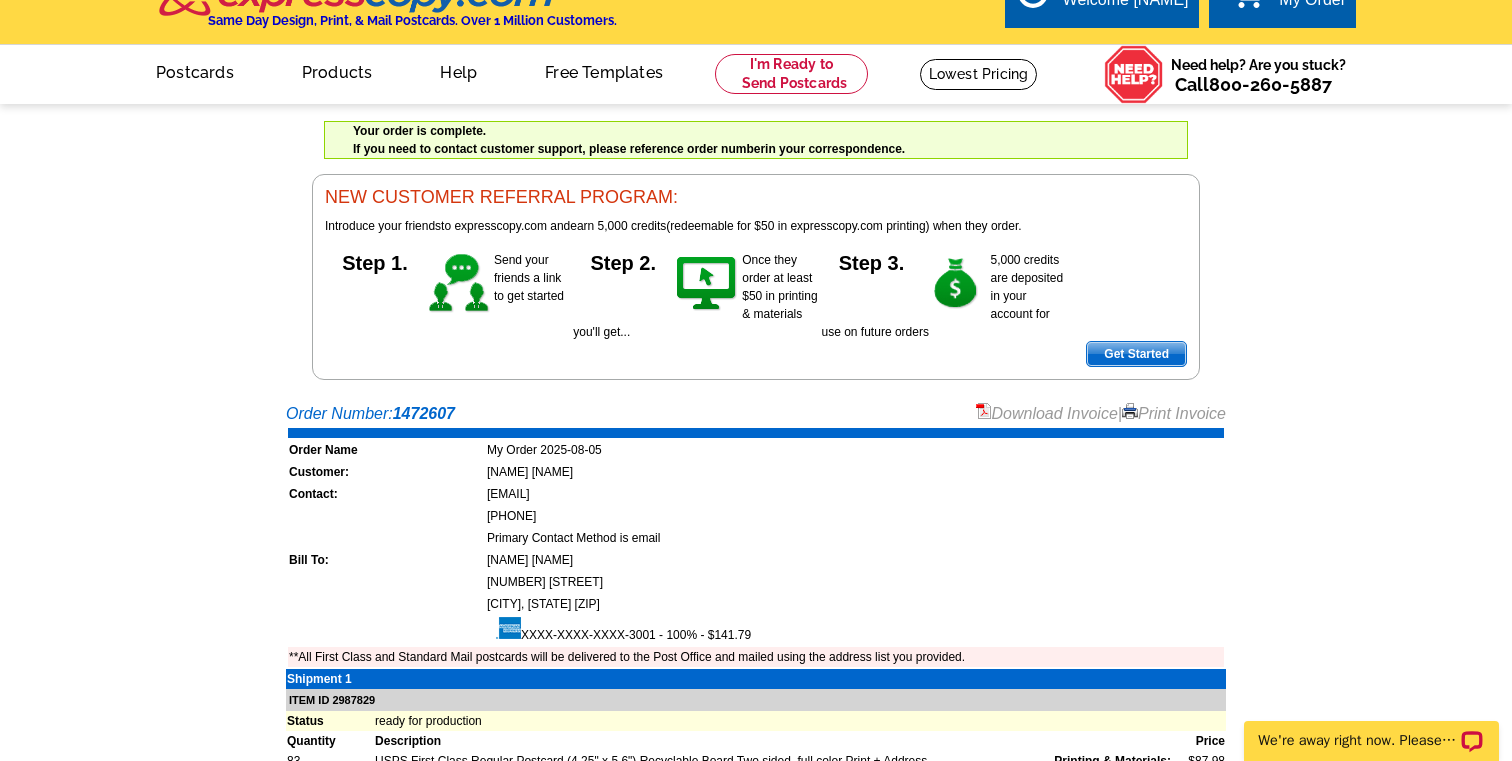 scroll, scrollTop: 0, scrollLeft: 0, axis: both 